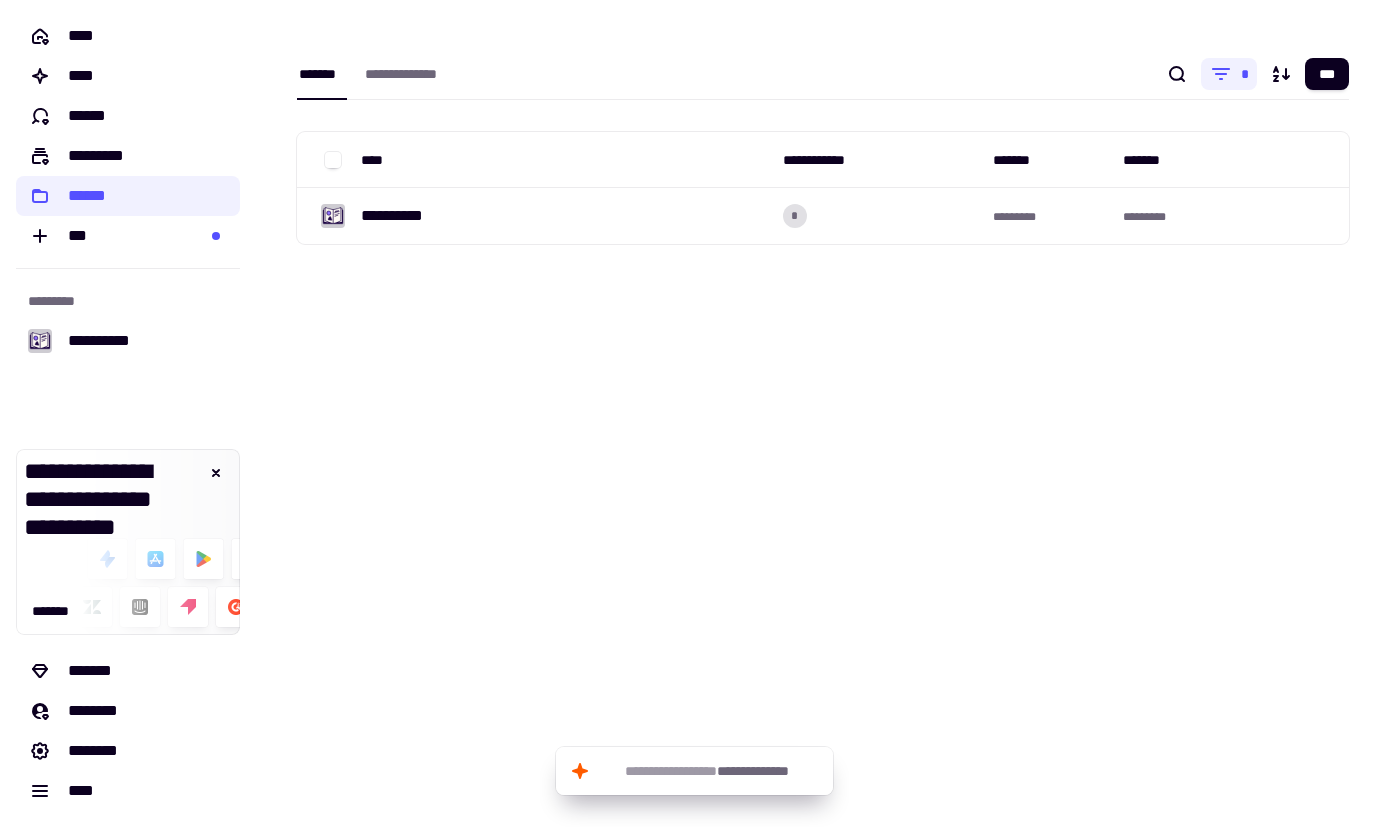 scroll, scrollTop: 0, scrollLeft: 0, axis: both 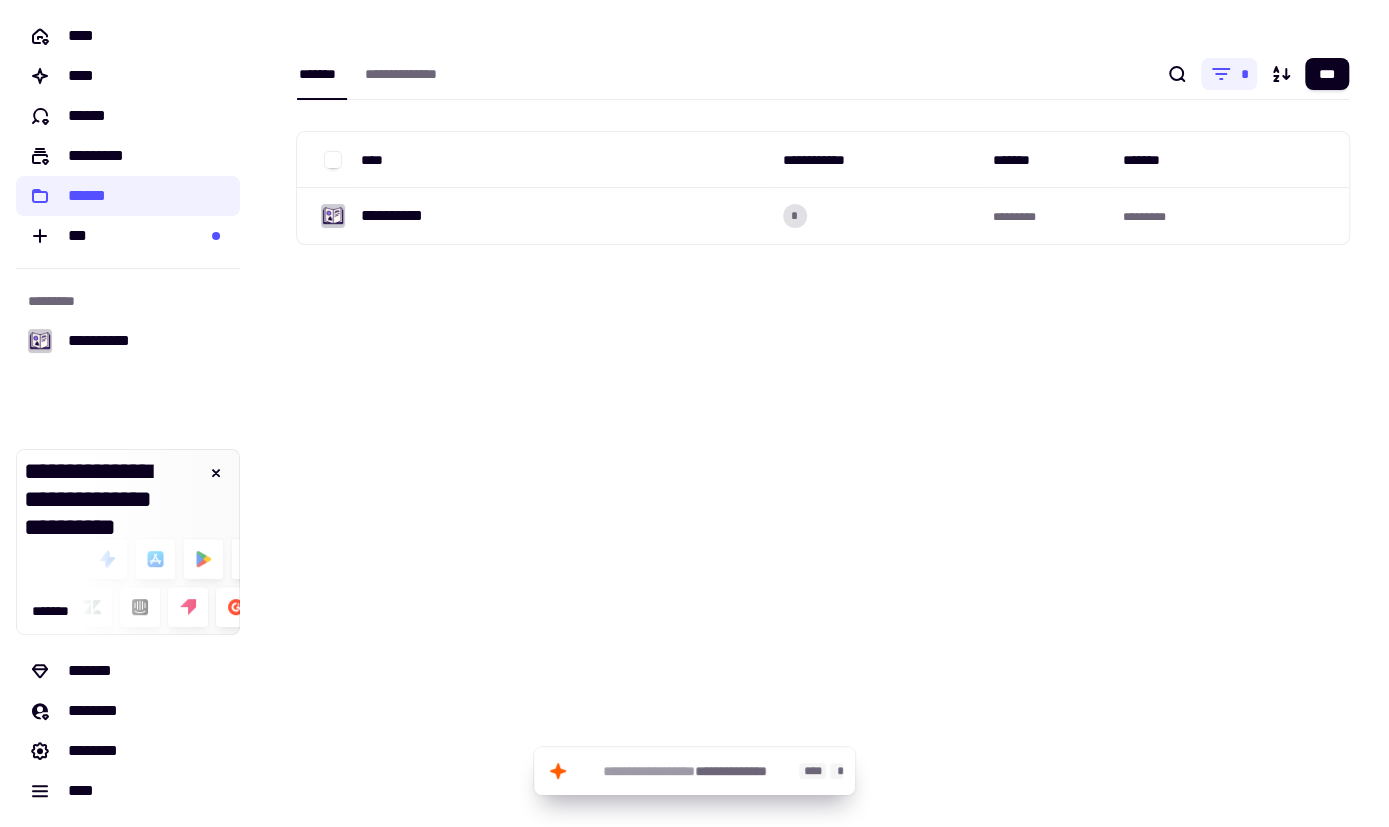 click on "**********" 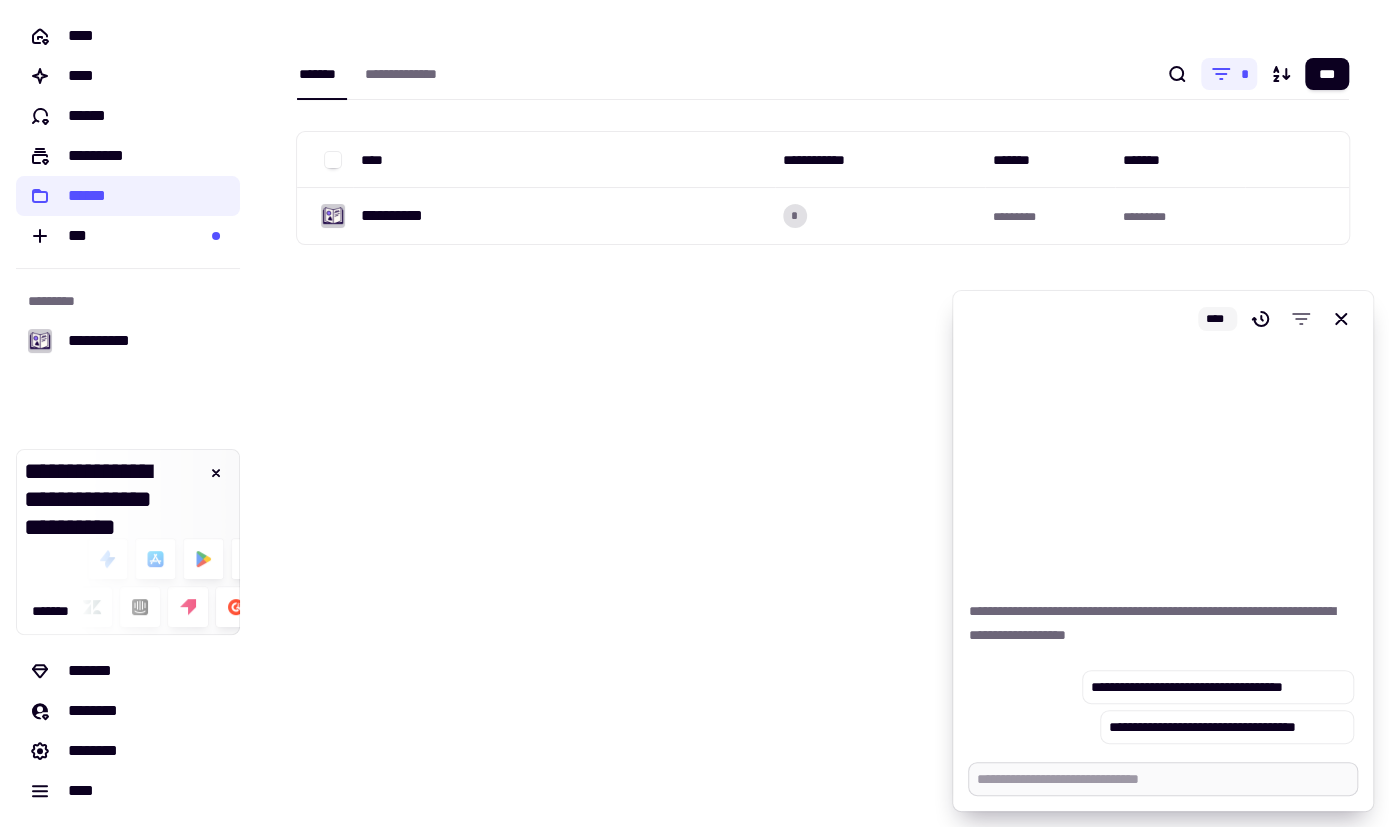 click at bounding box center (1163, 779) 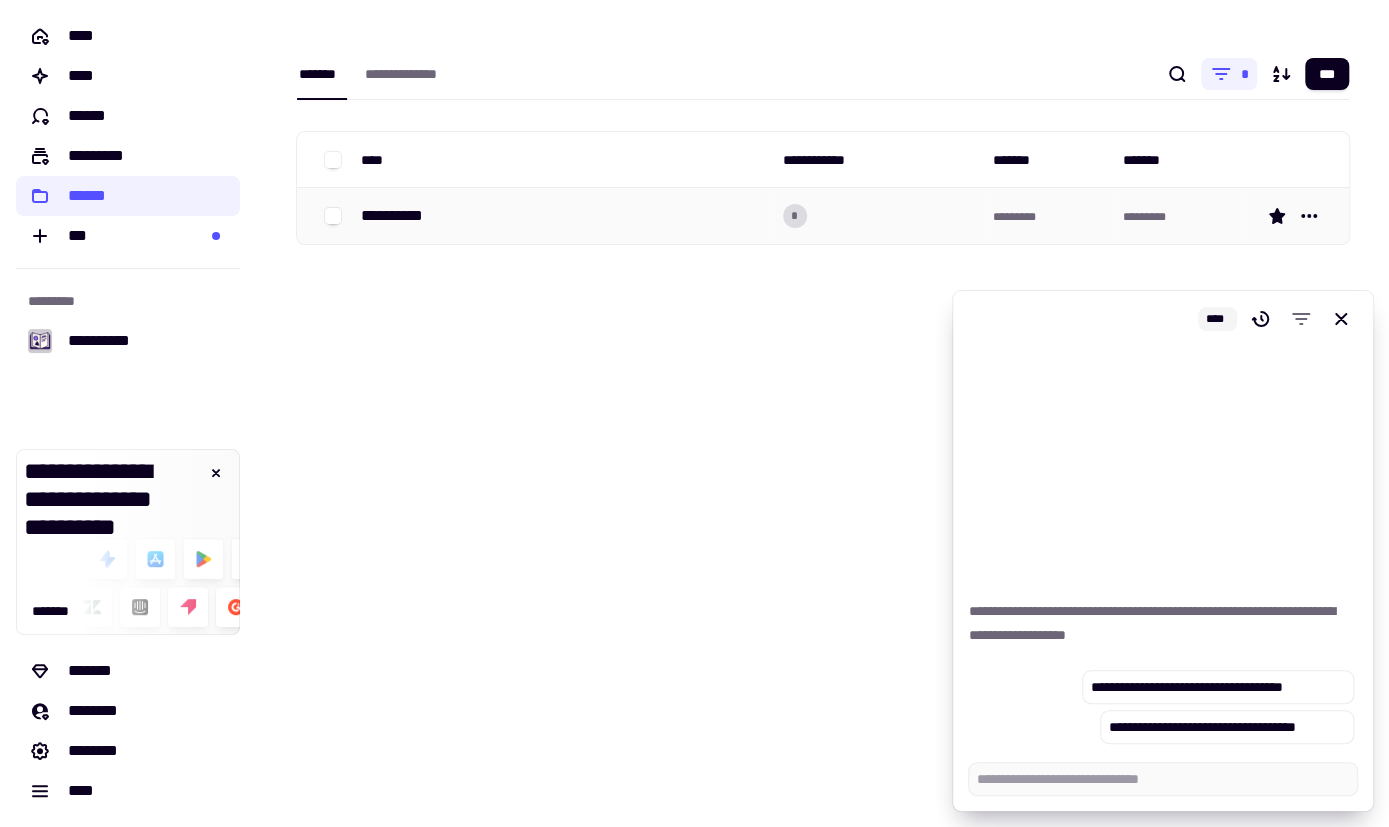 click on "**********" at bounding box center [564, 216] 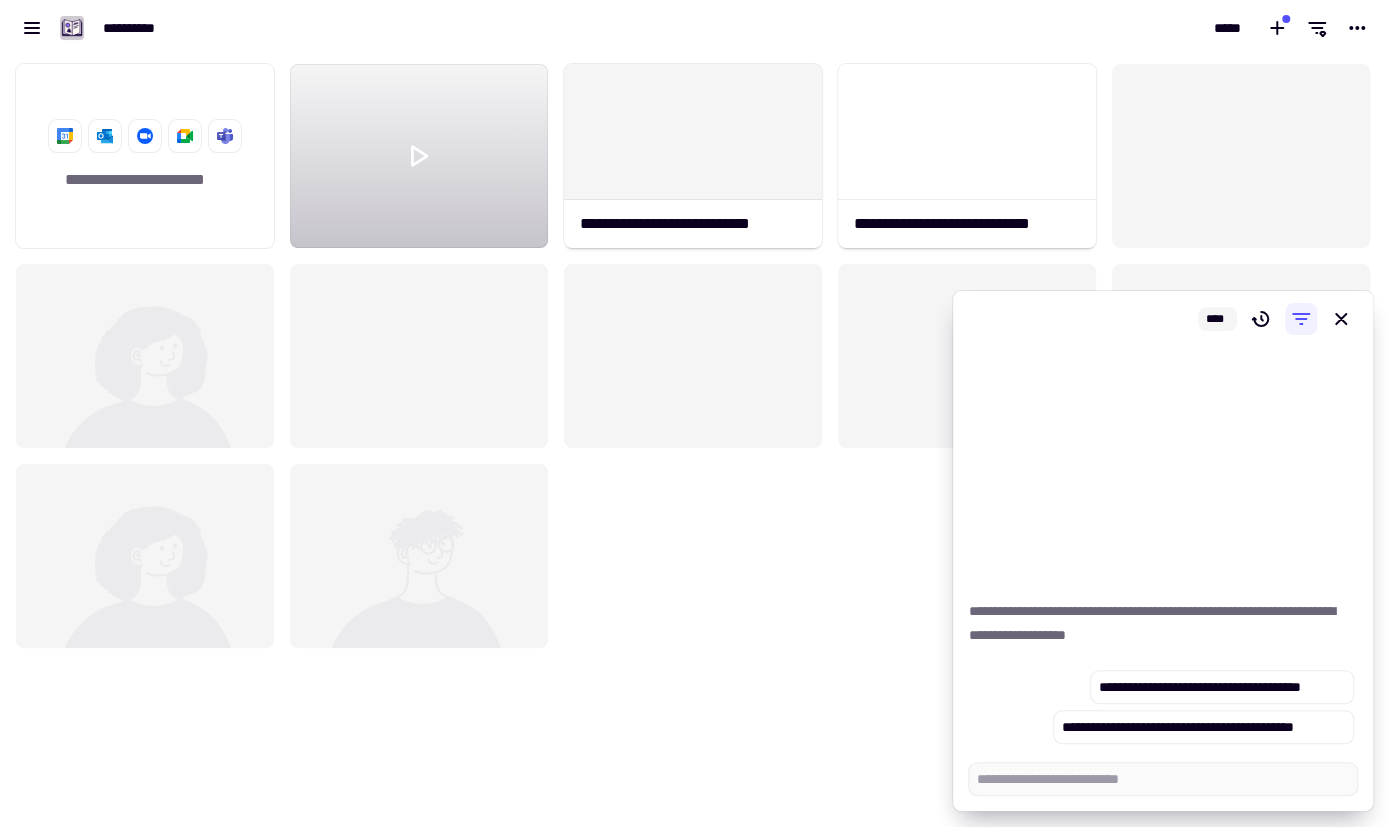 scroll, scrollTop: 0, scrollLeft: 1, axis: horizontal 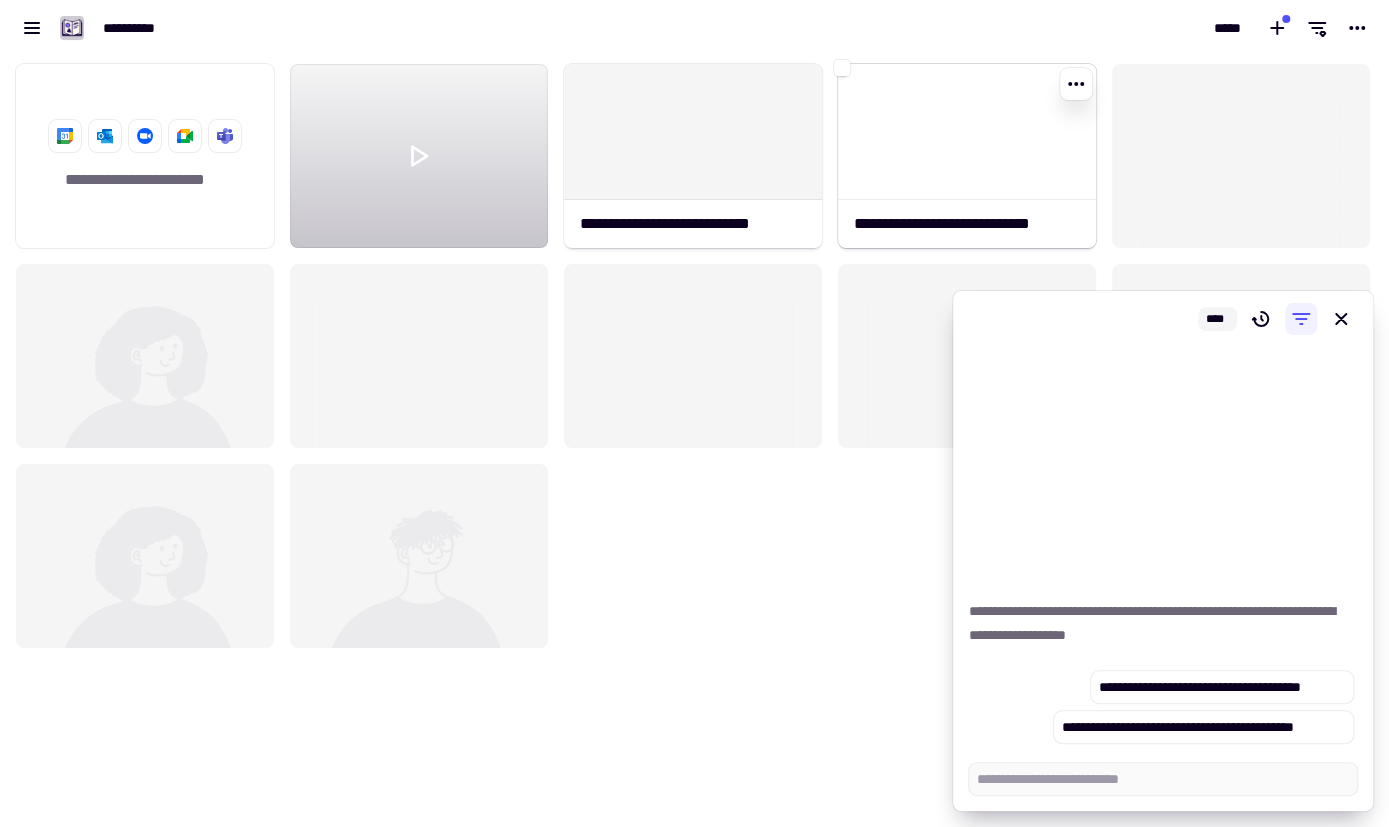 click 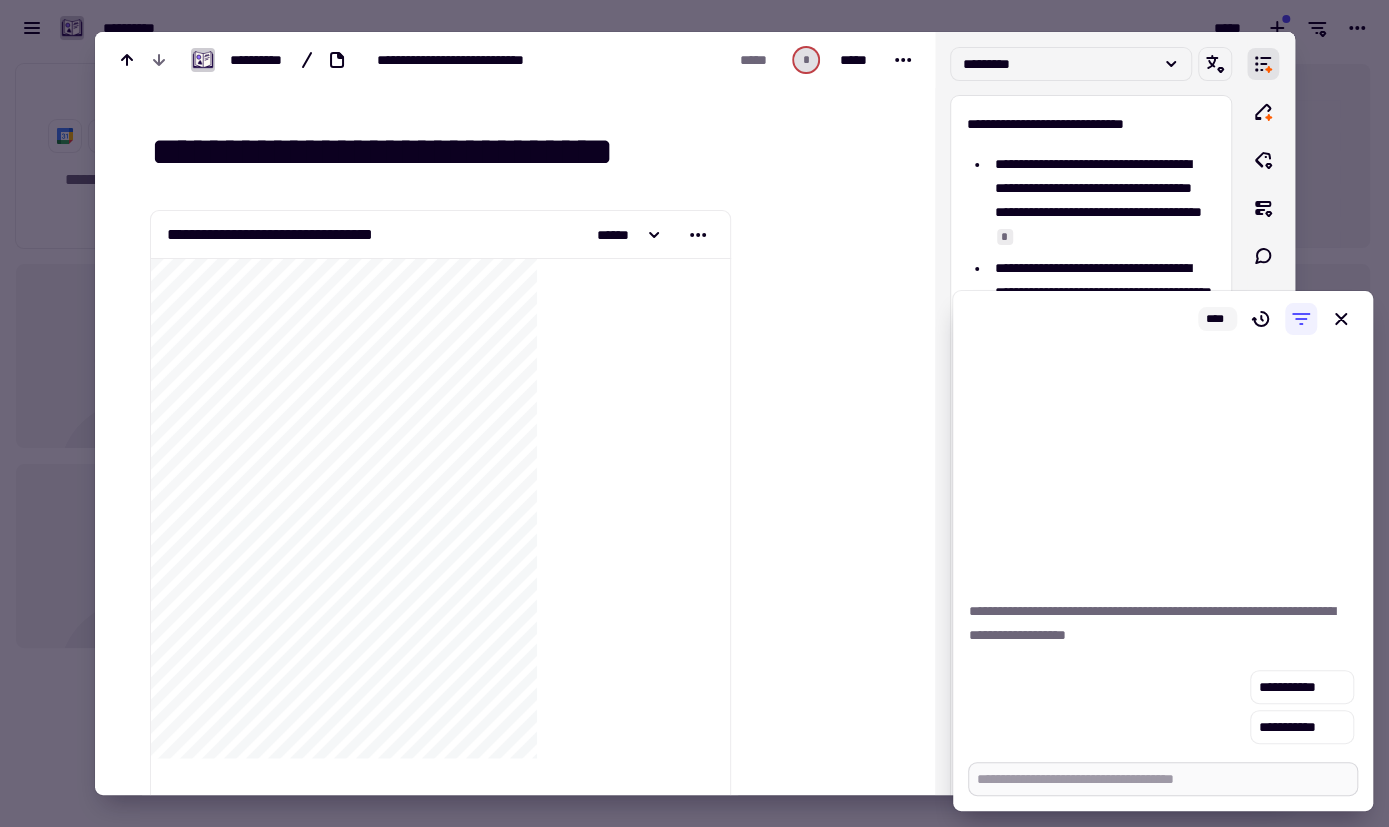 click at bounding box center [1163, 779] 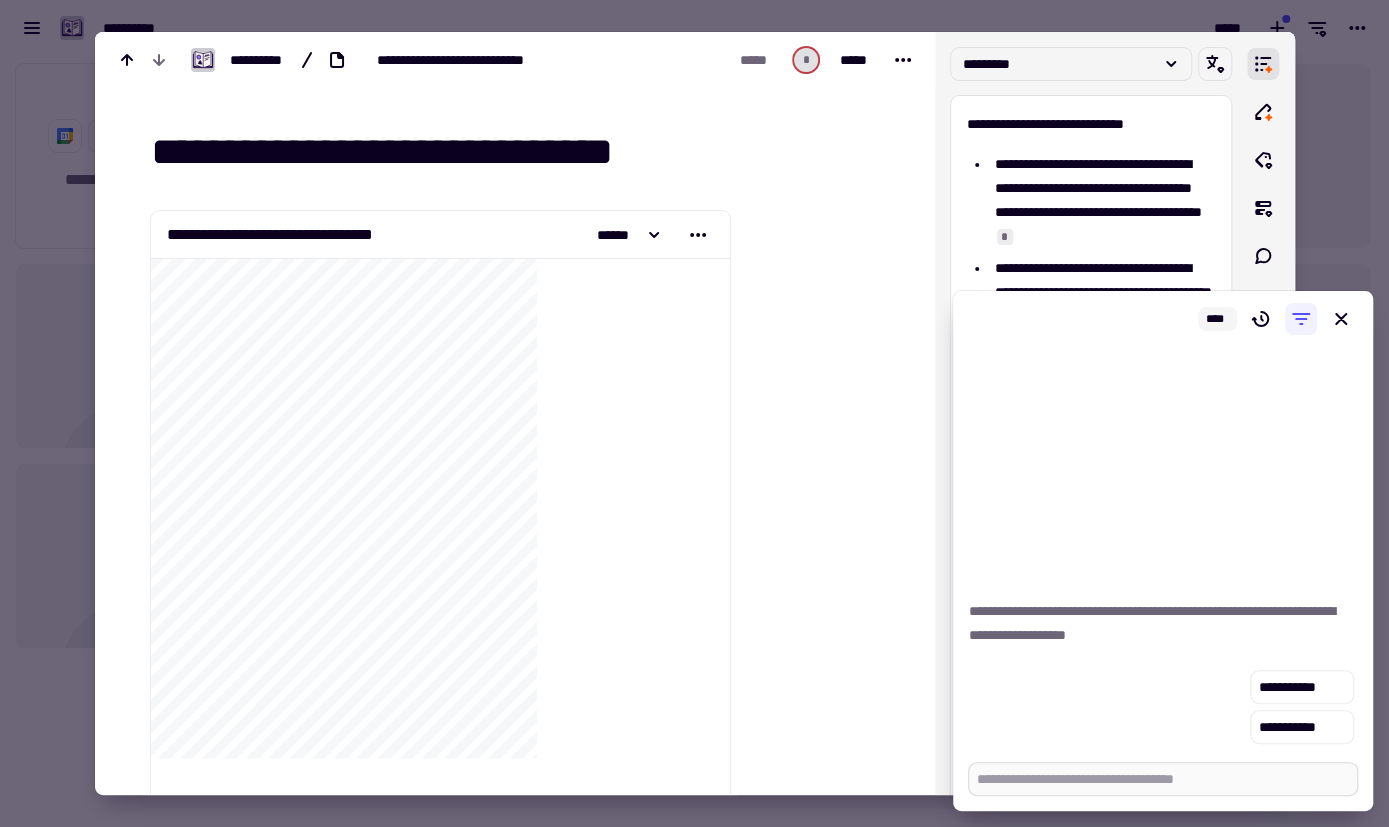 type on "*" 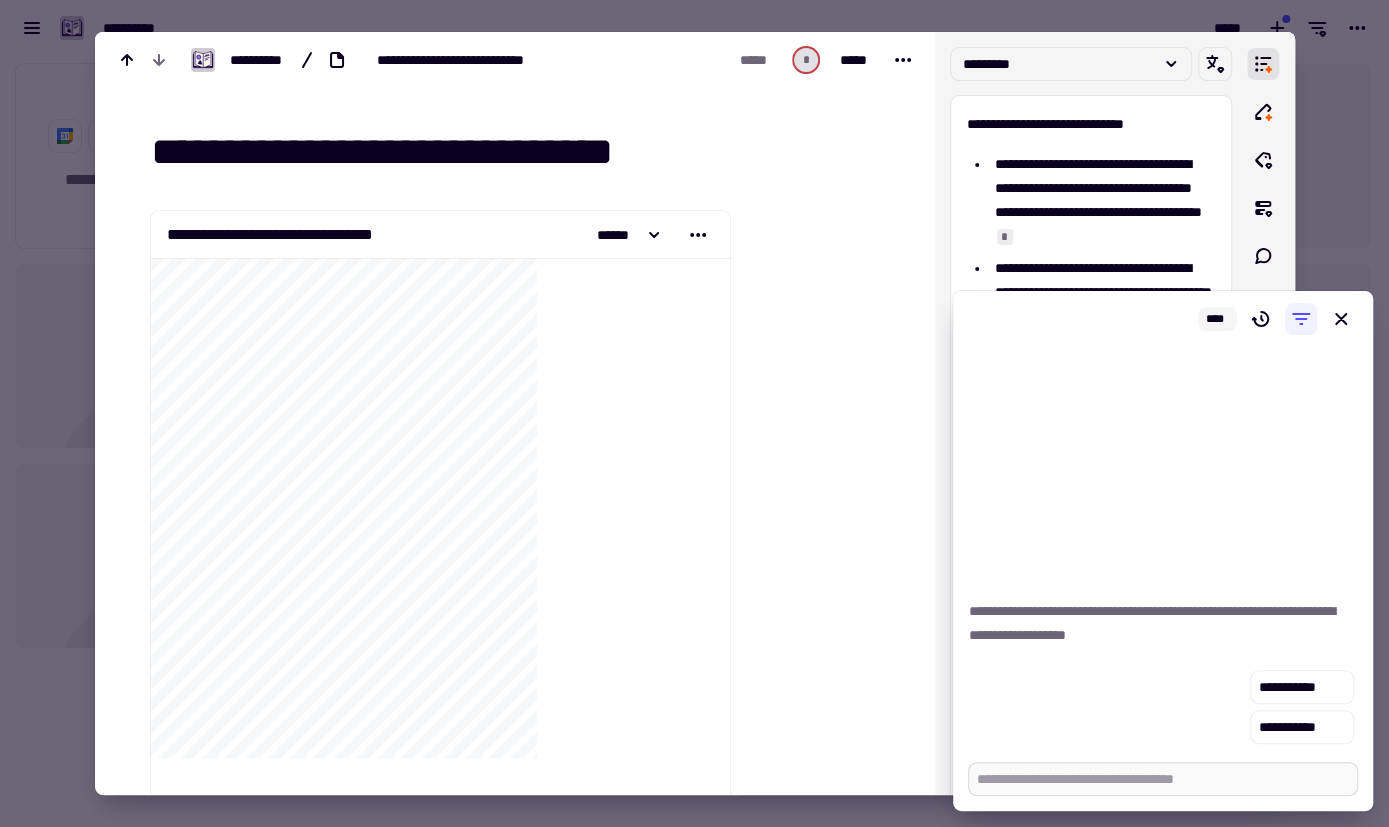 type on "*" 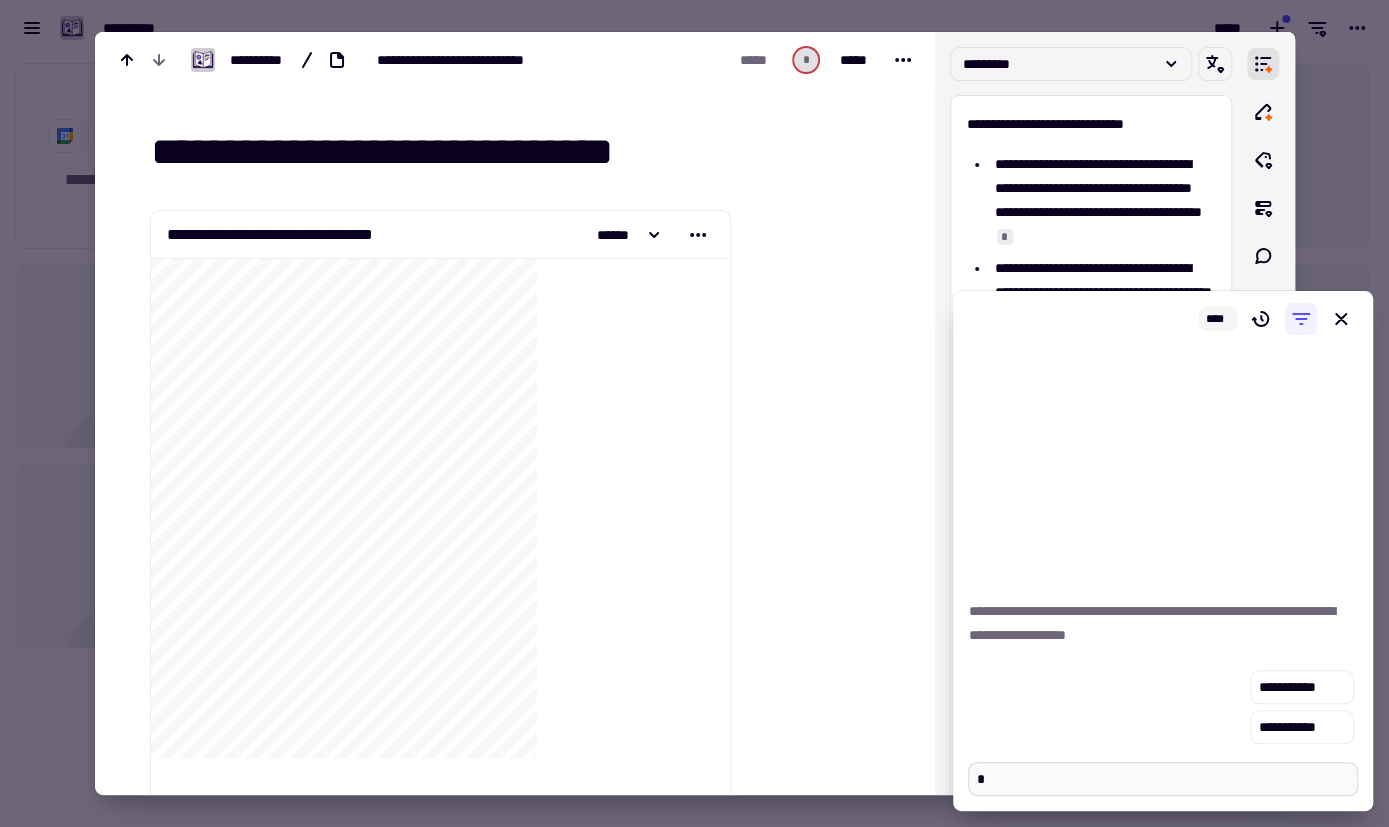 type on "*" 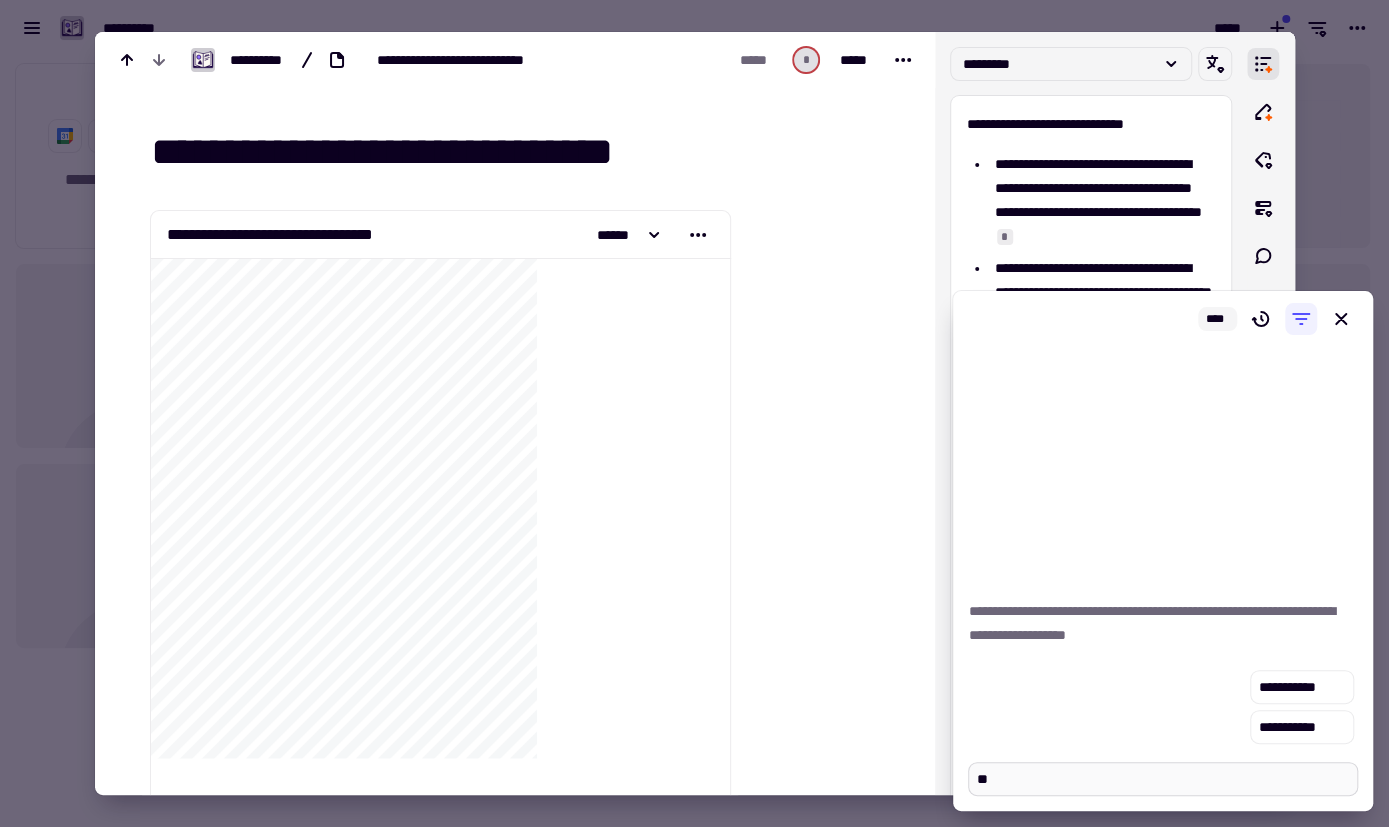 type on "*" 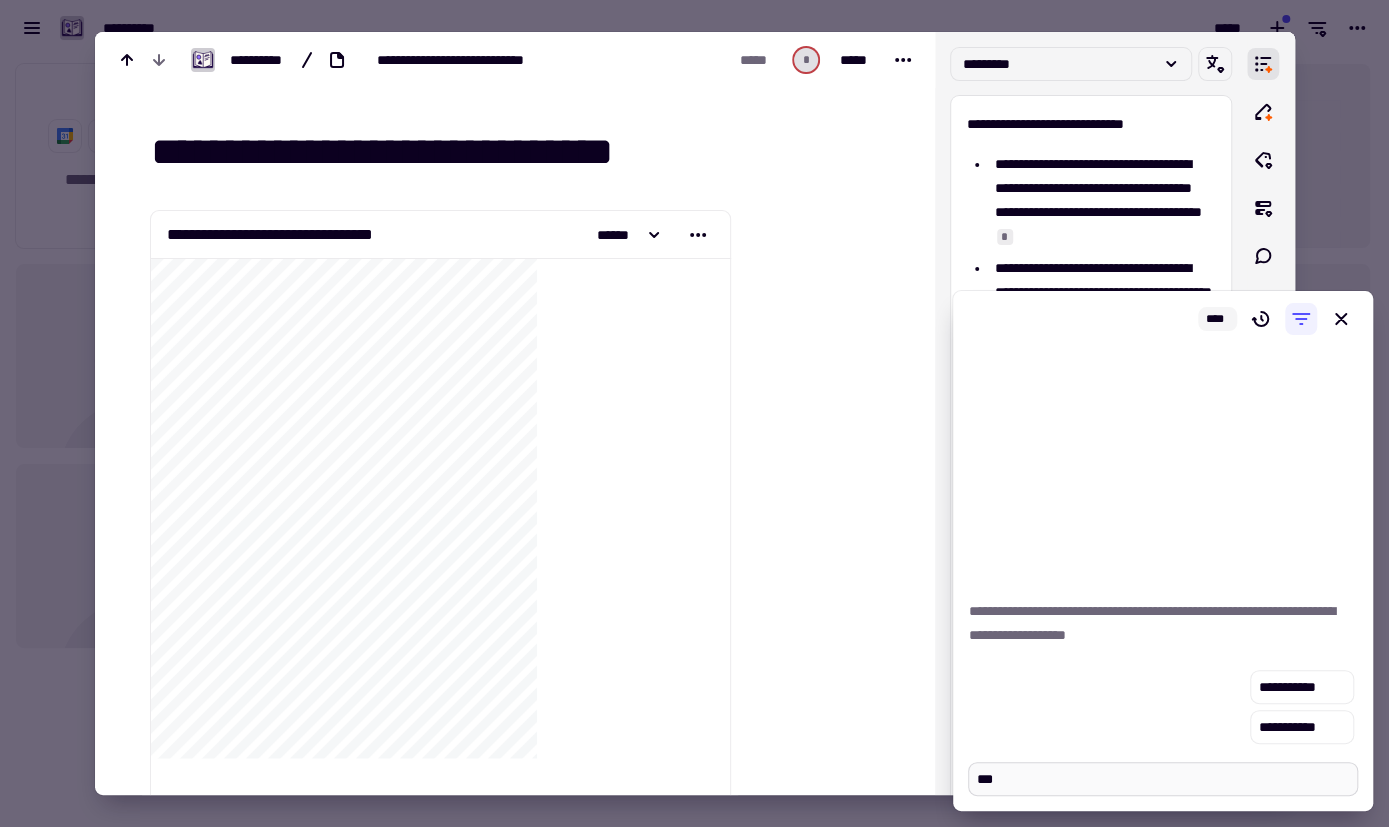 type on "*" 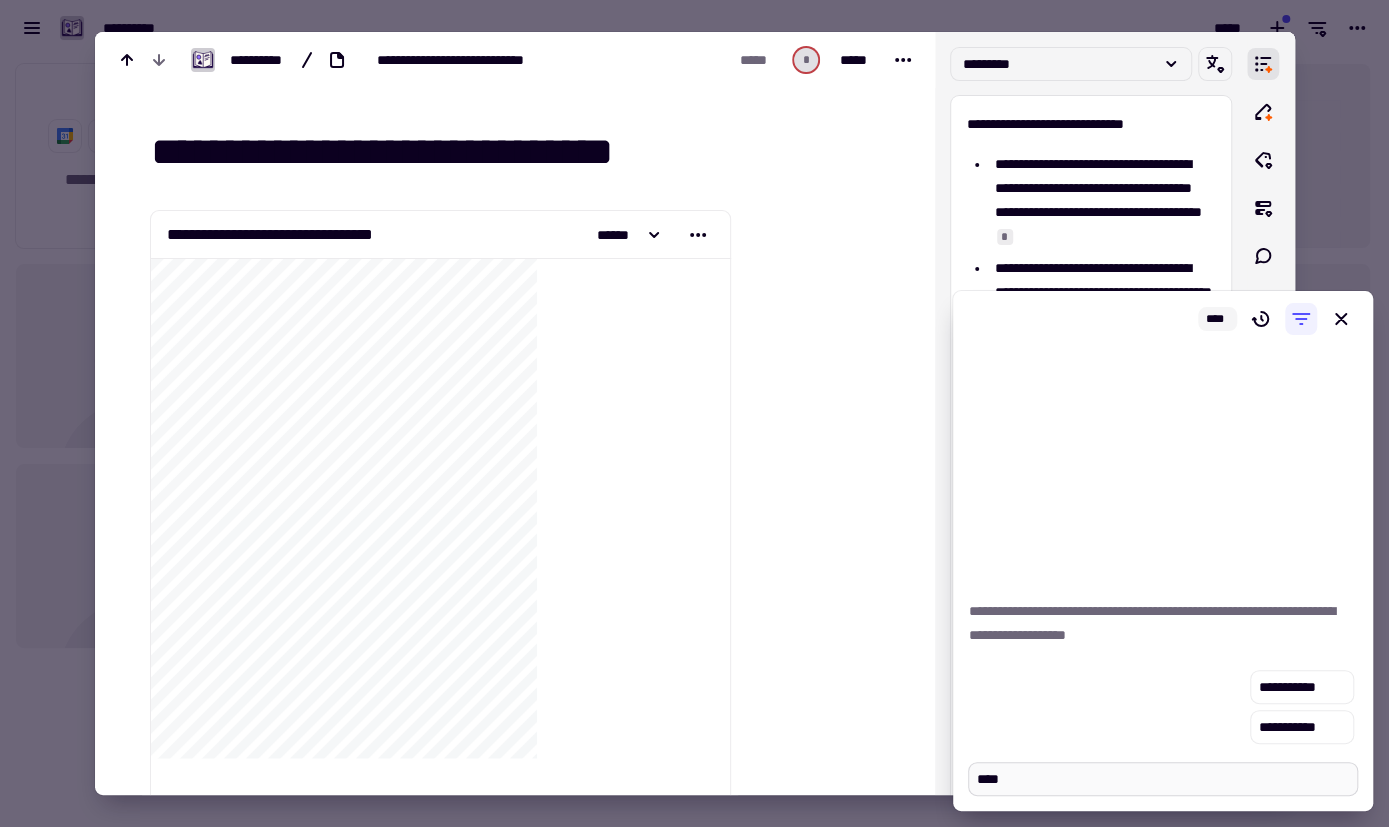 type on "*" 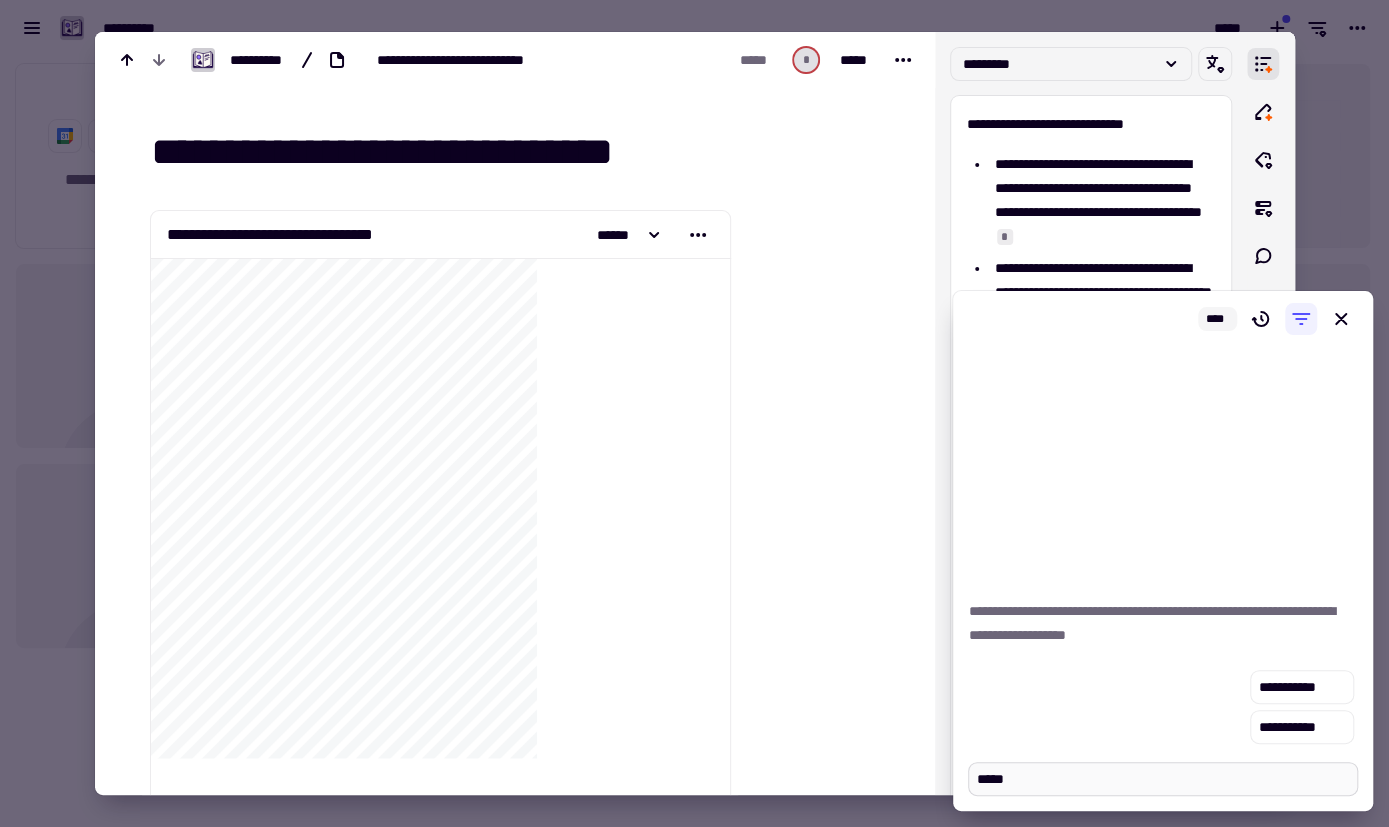 type on "*" 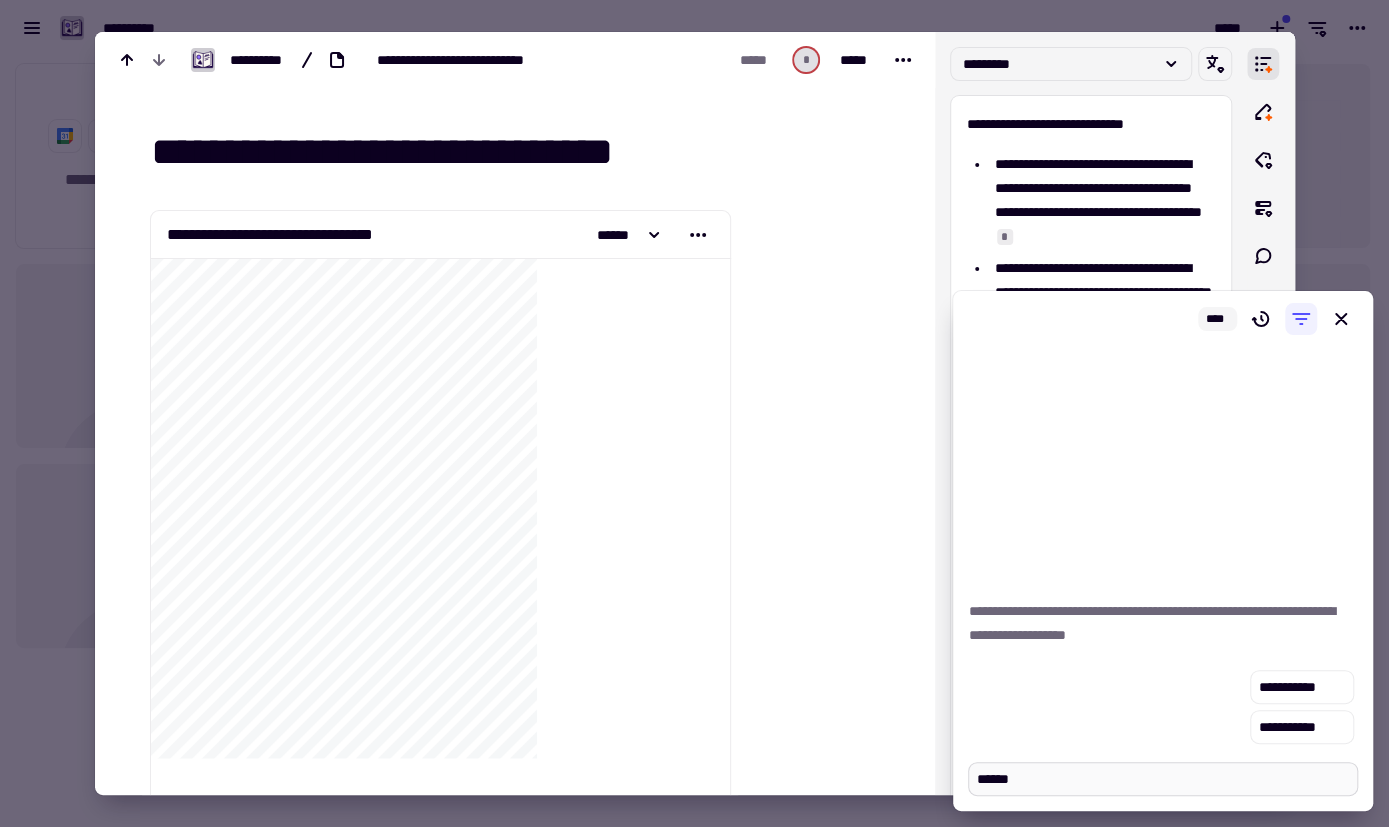 type on "*" 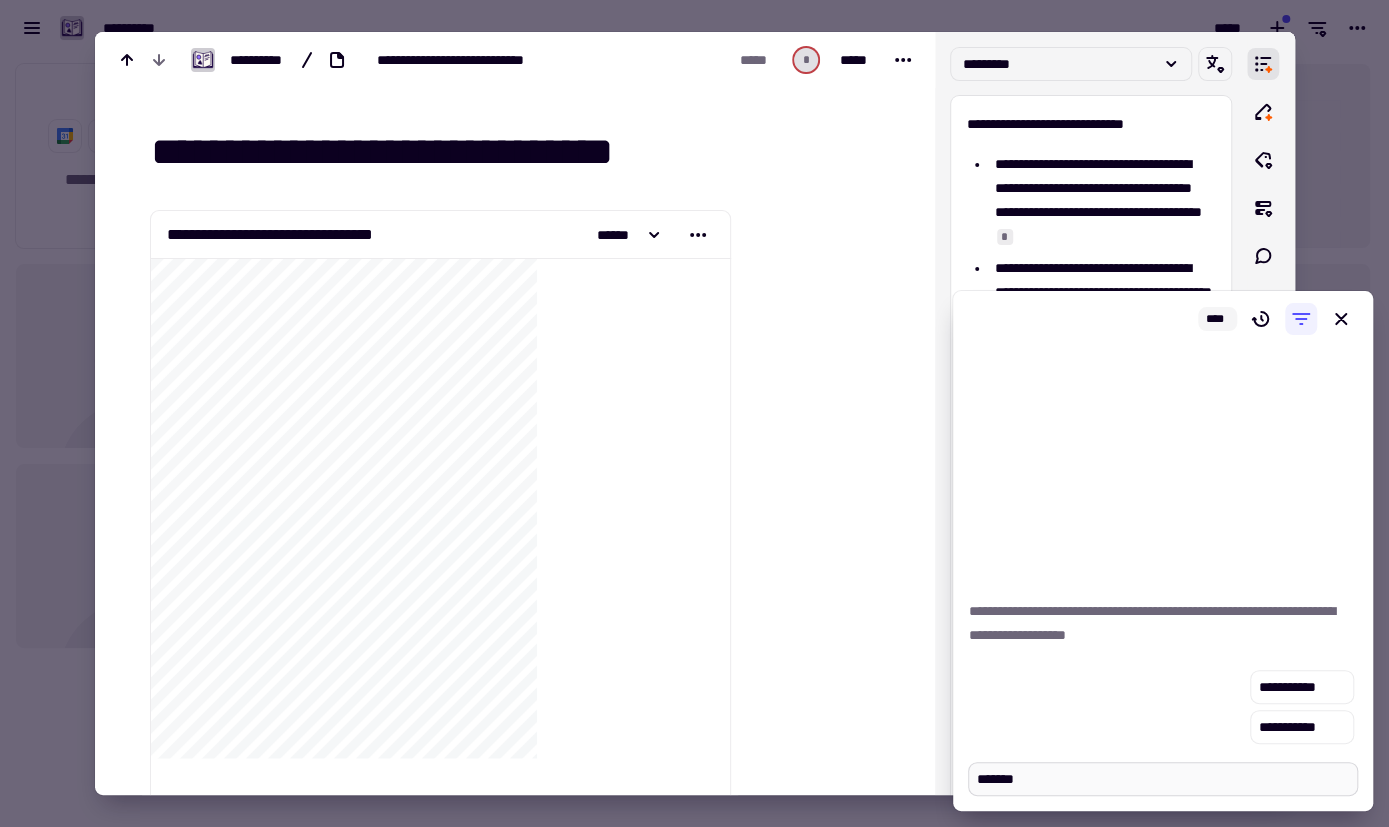type on "*" 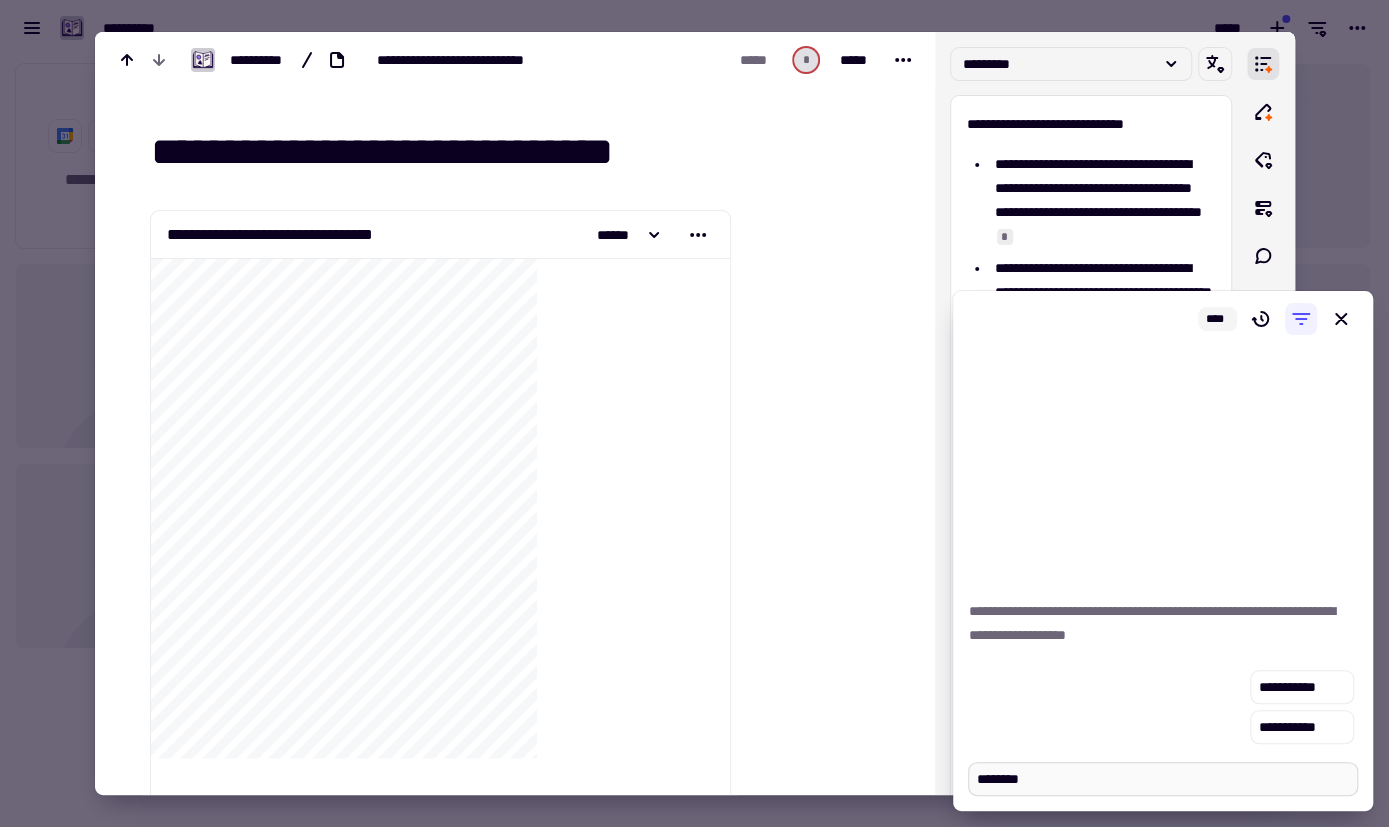 type on "*" 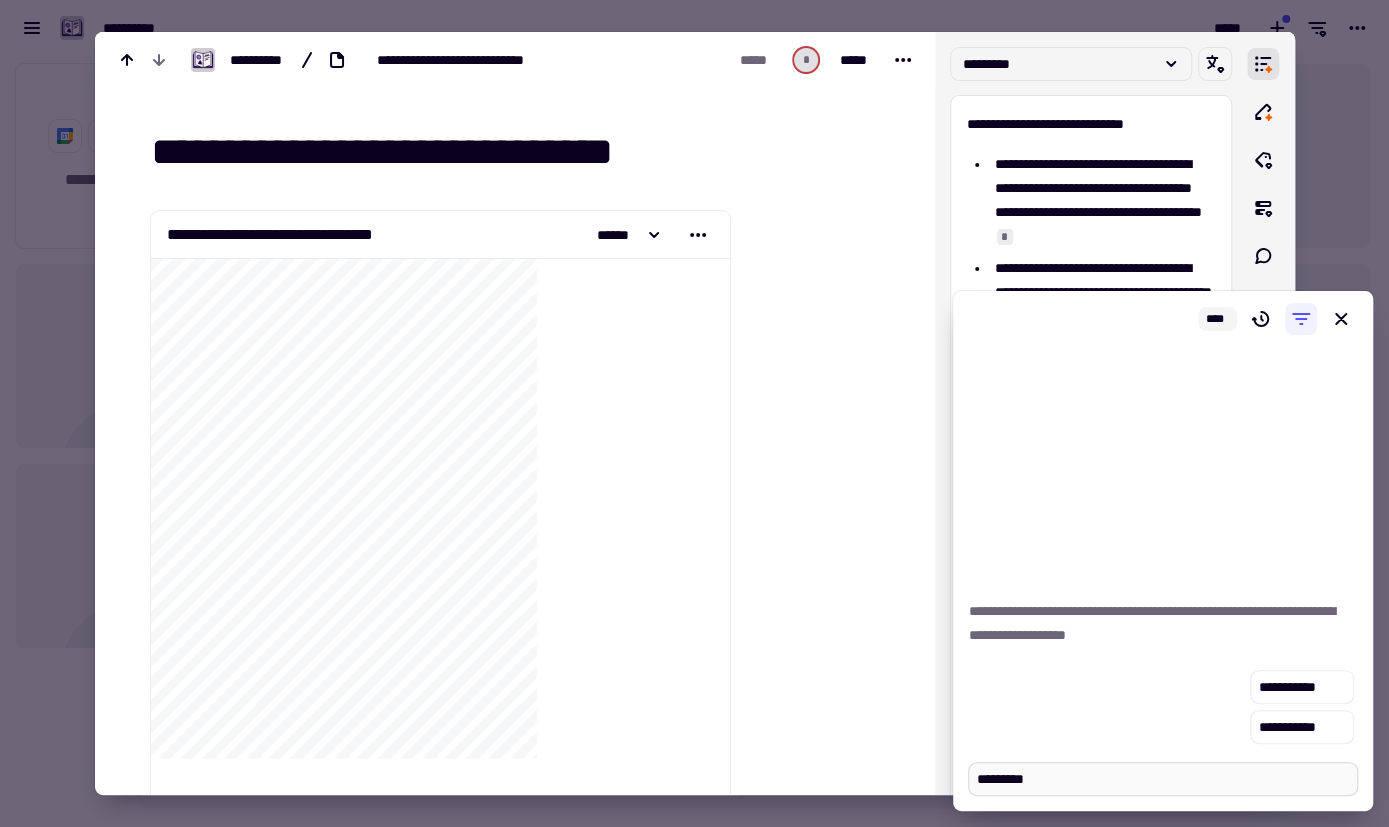 type on "*" 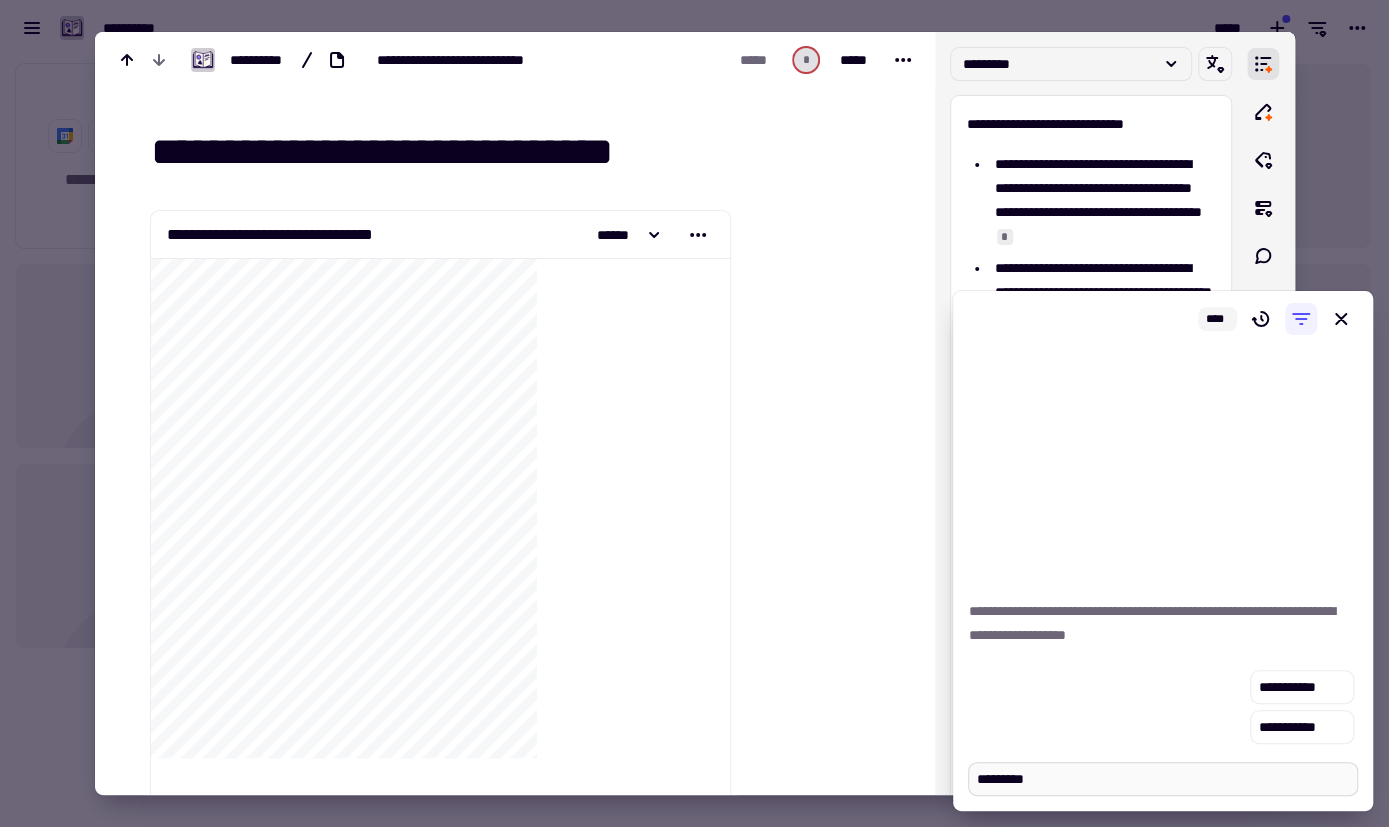type on "**********" 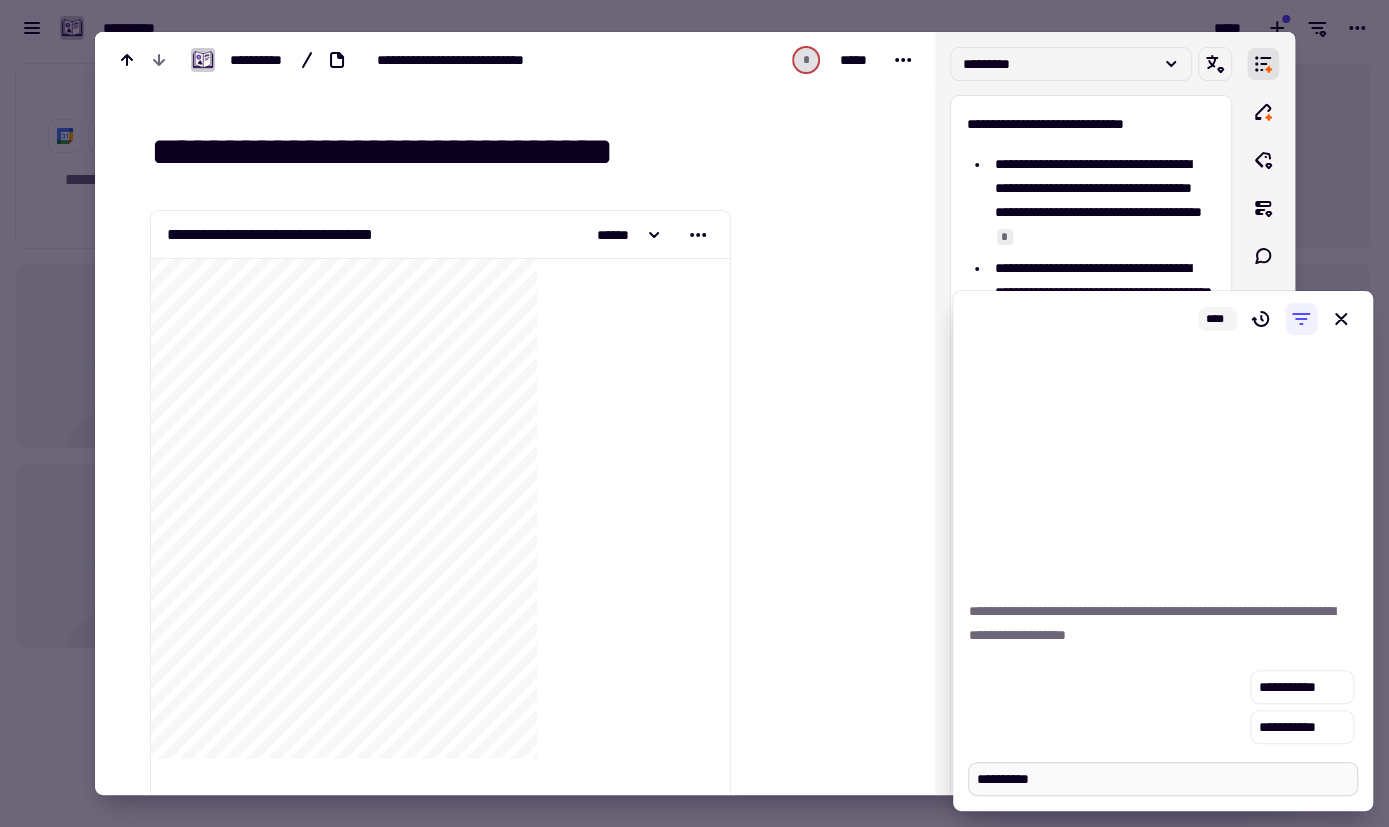 type on "*" 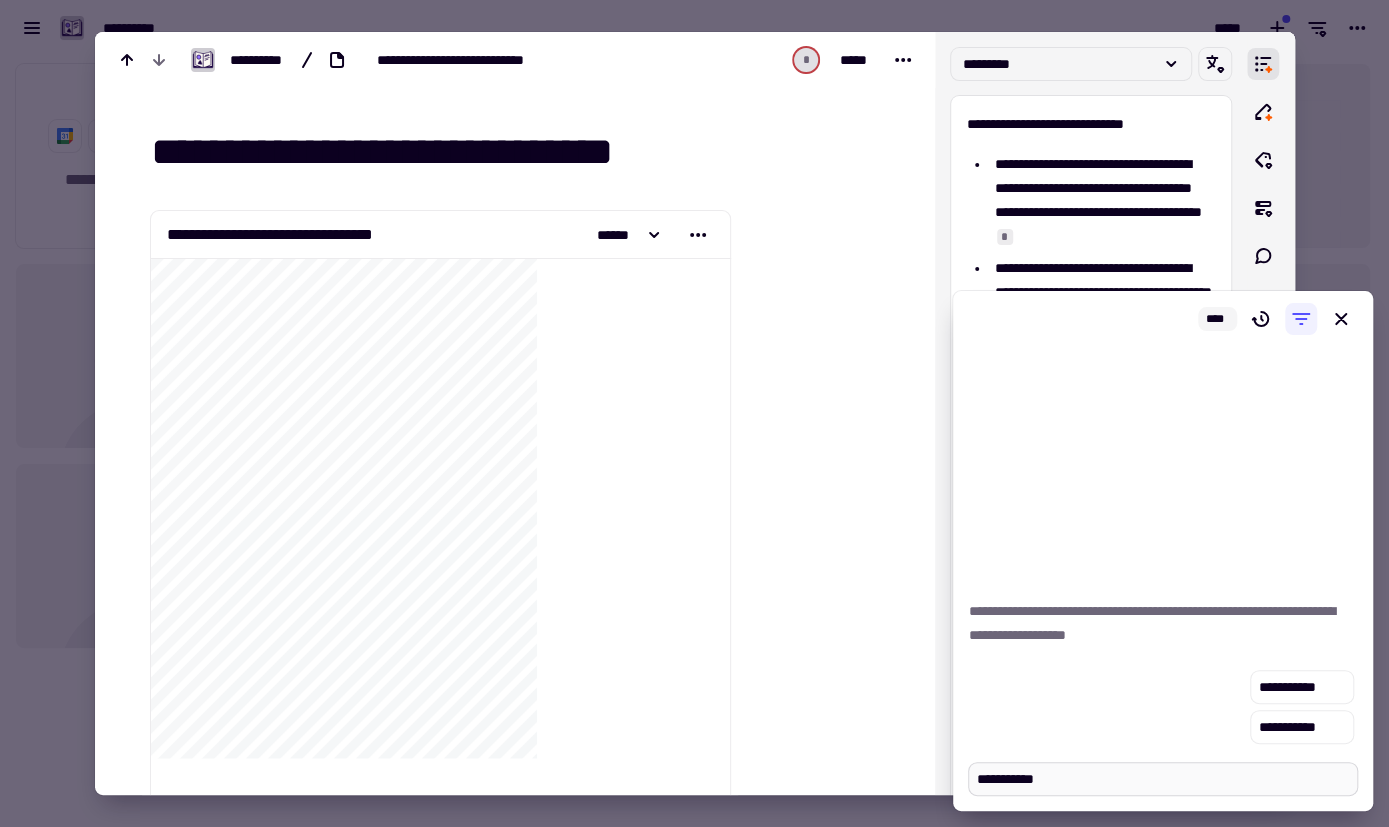 type on "*" 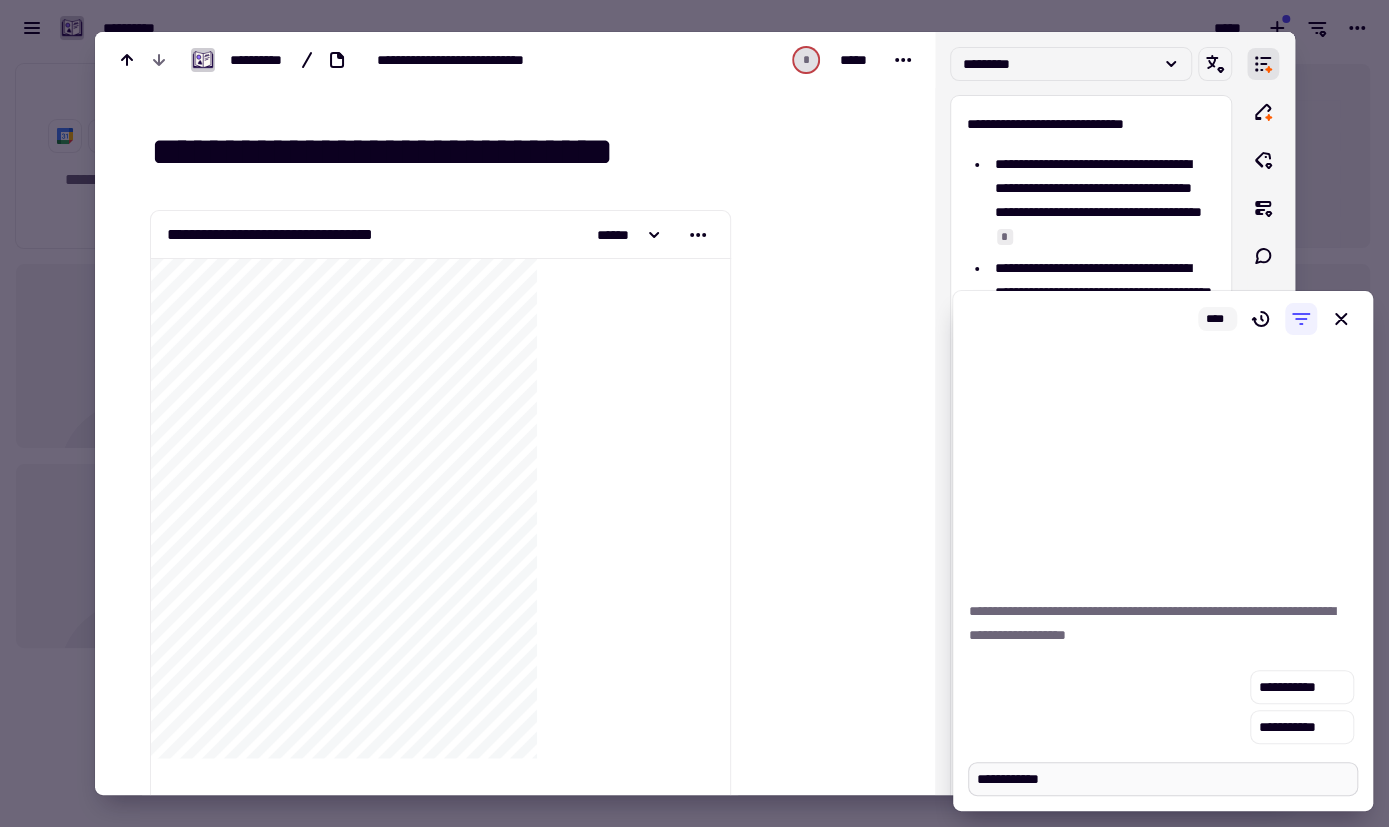 type on "*" 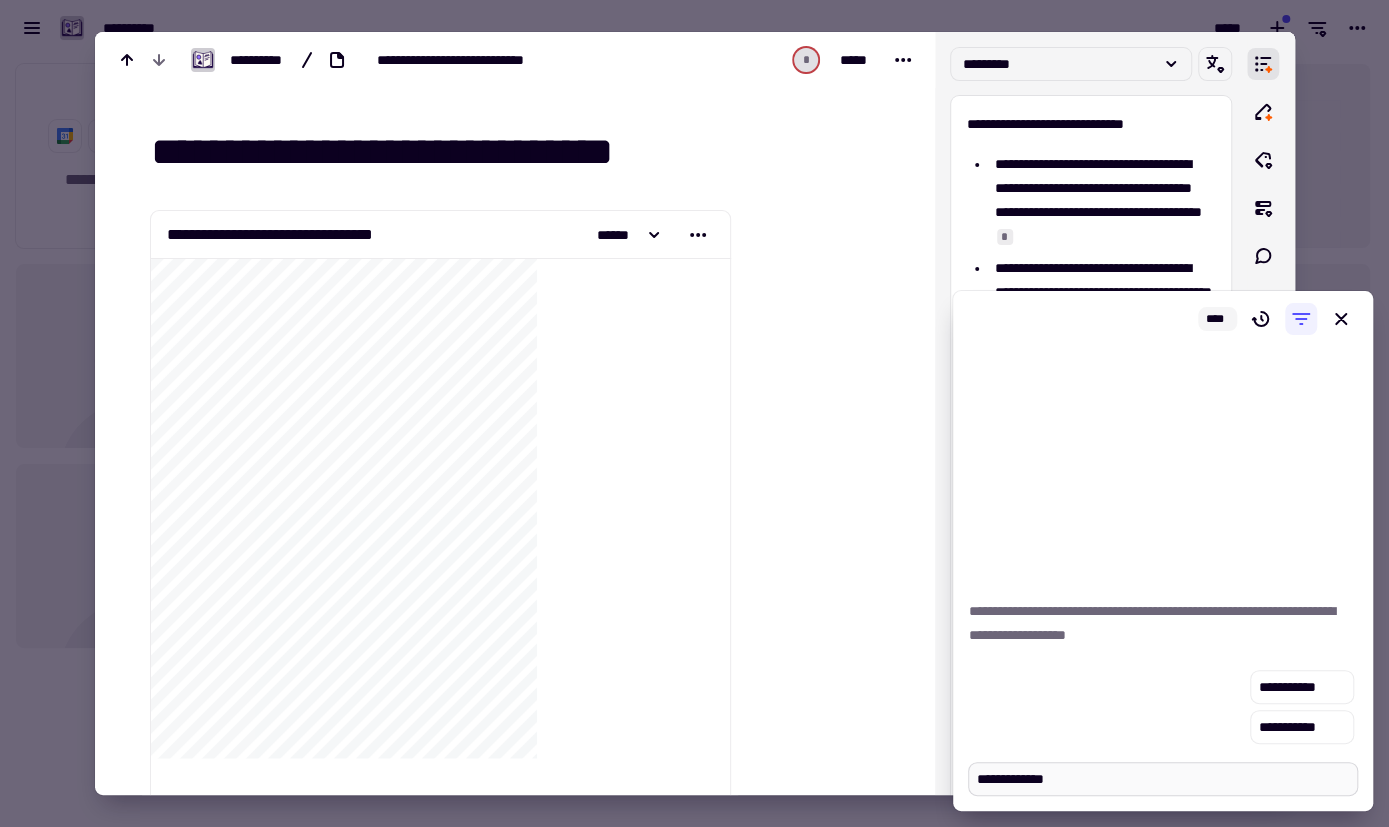 type on "*" 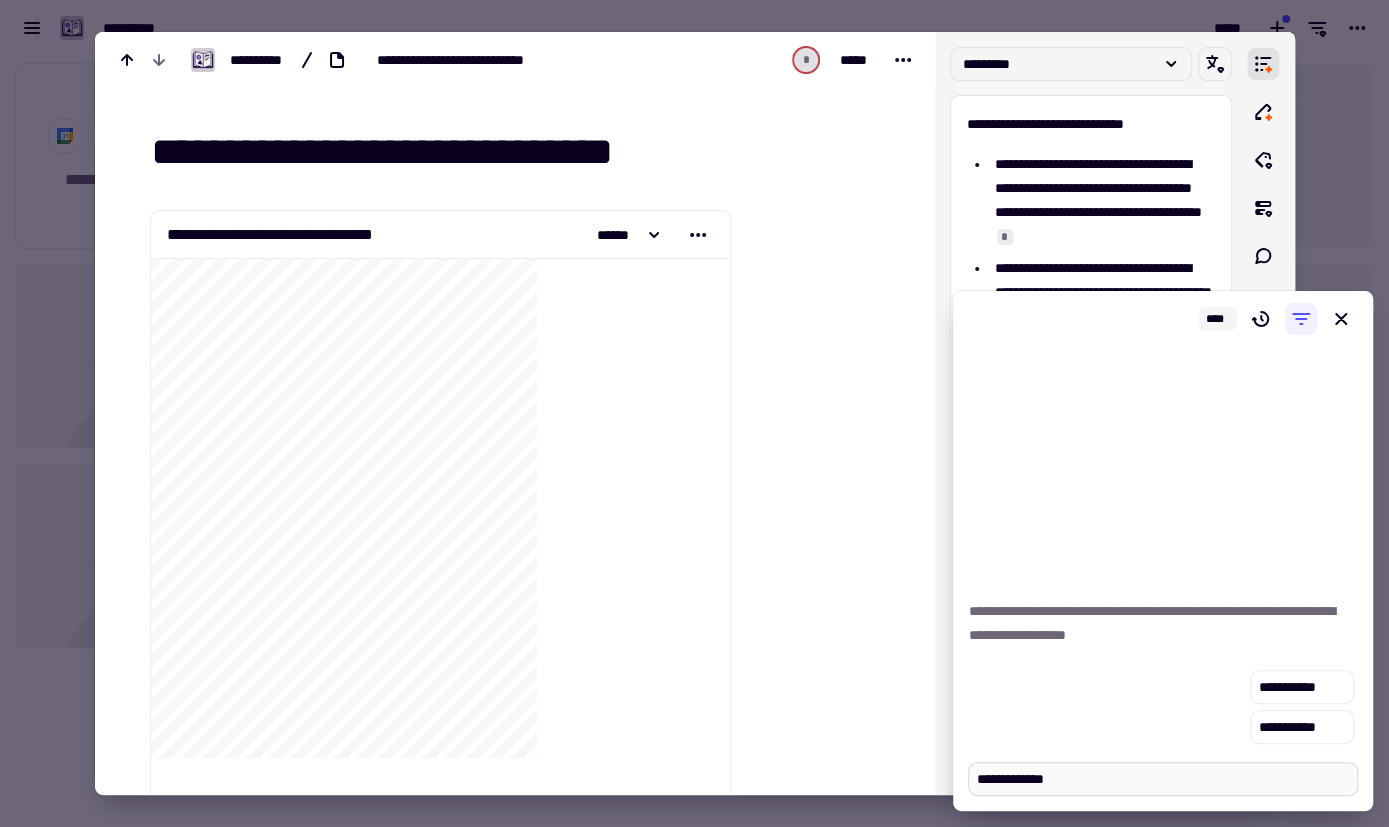 type on "**********" 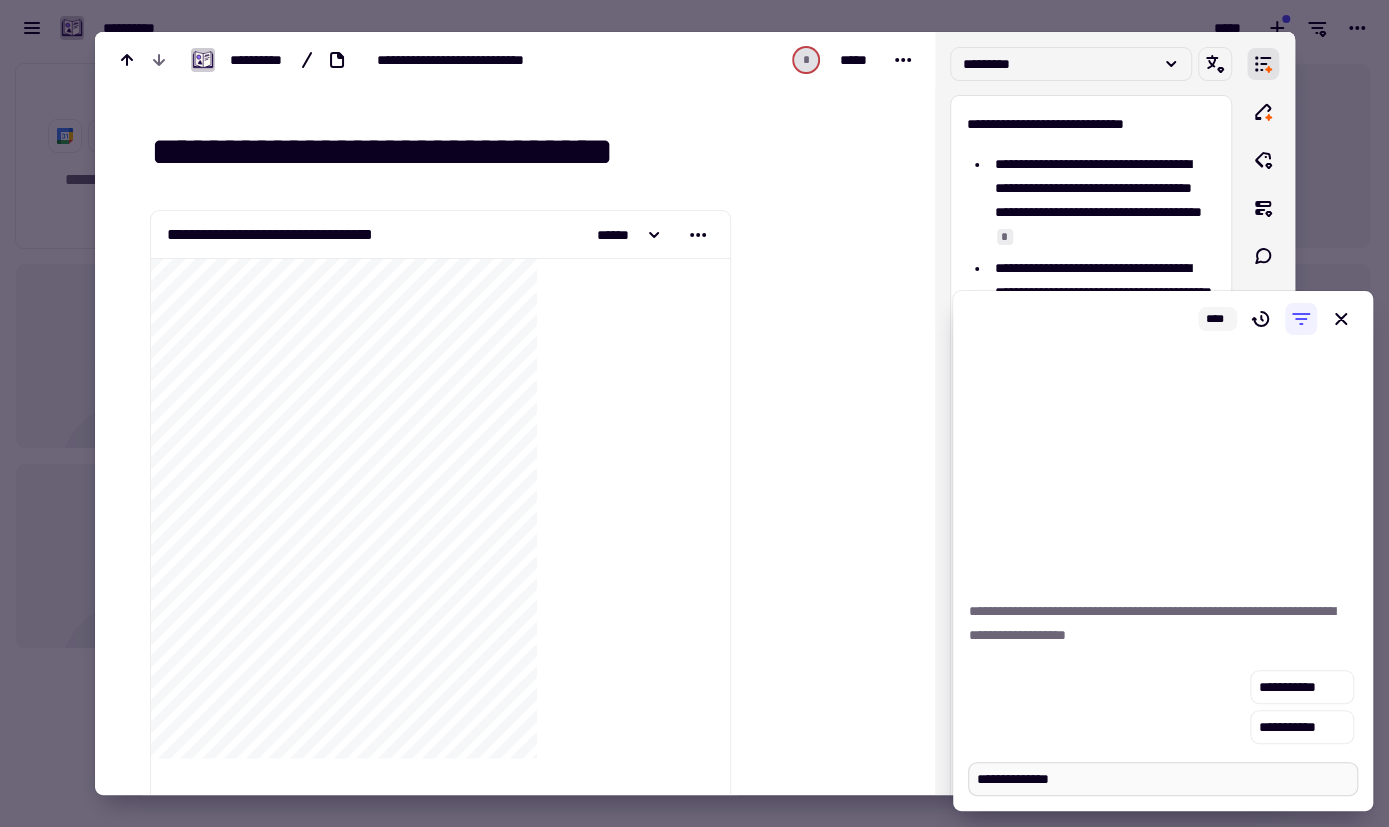 type on "*" 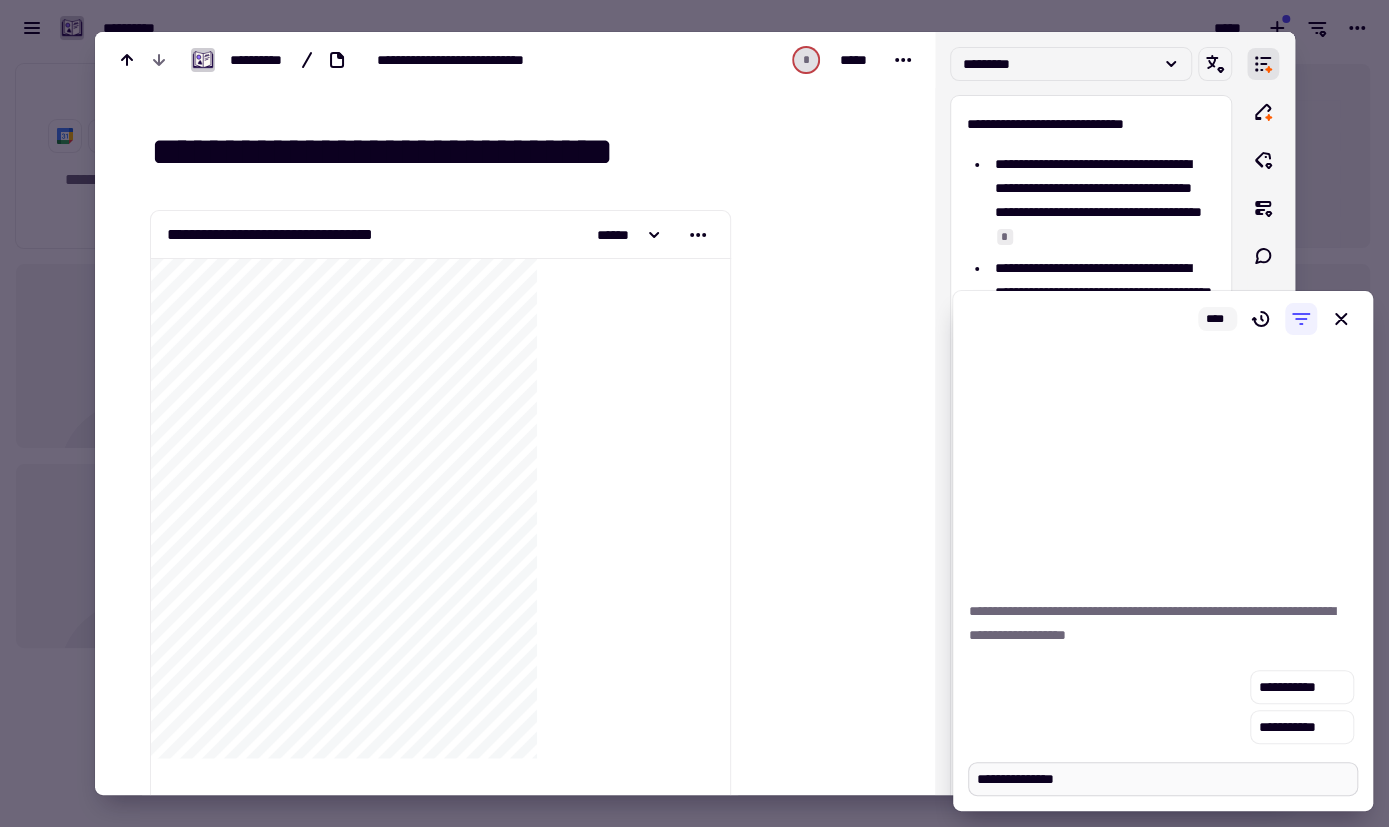 type on "*" 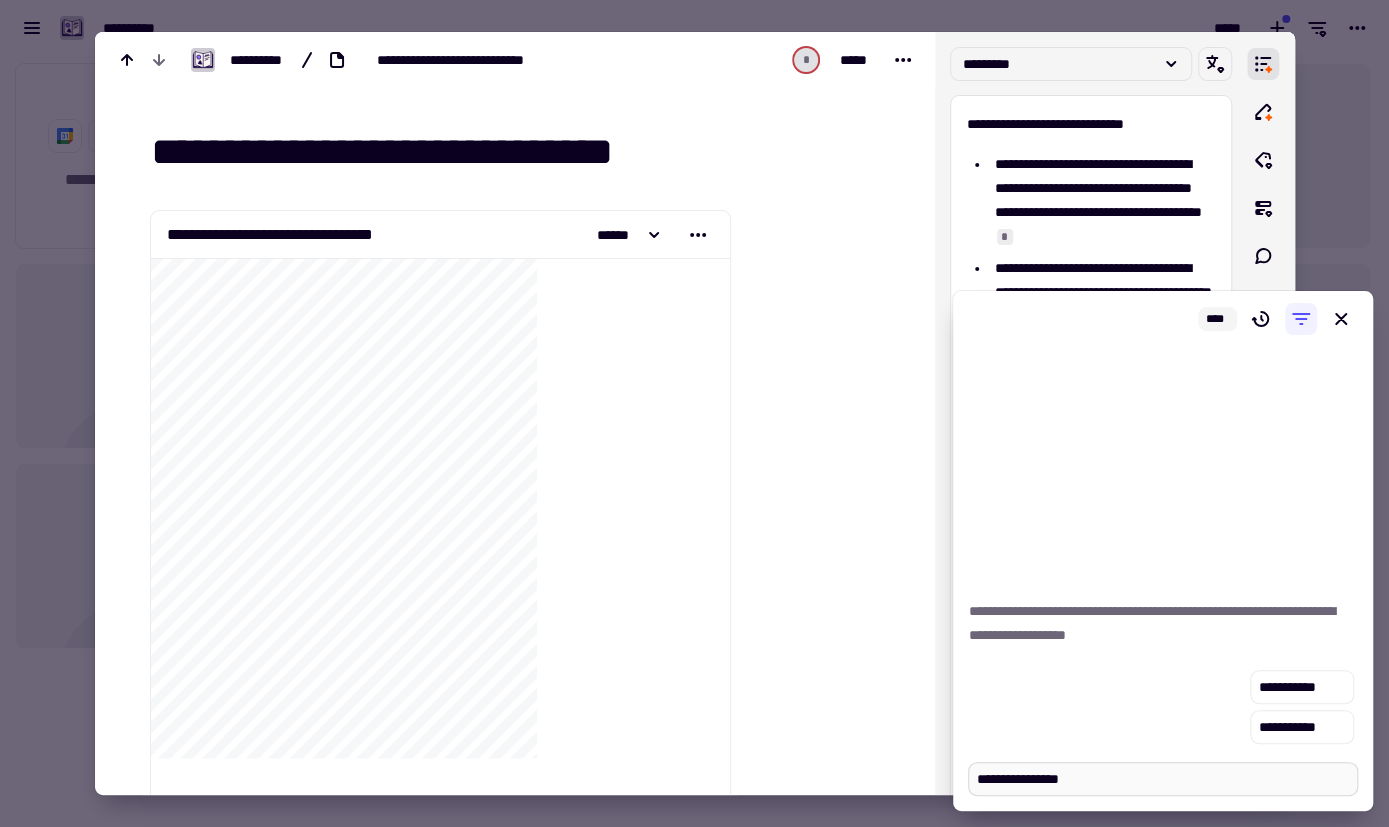 type on "*" 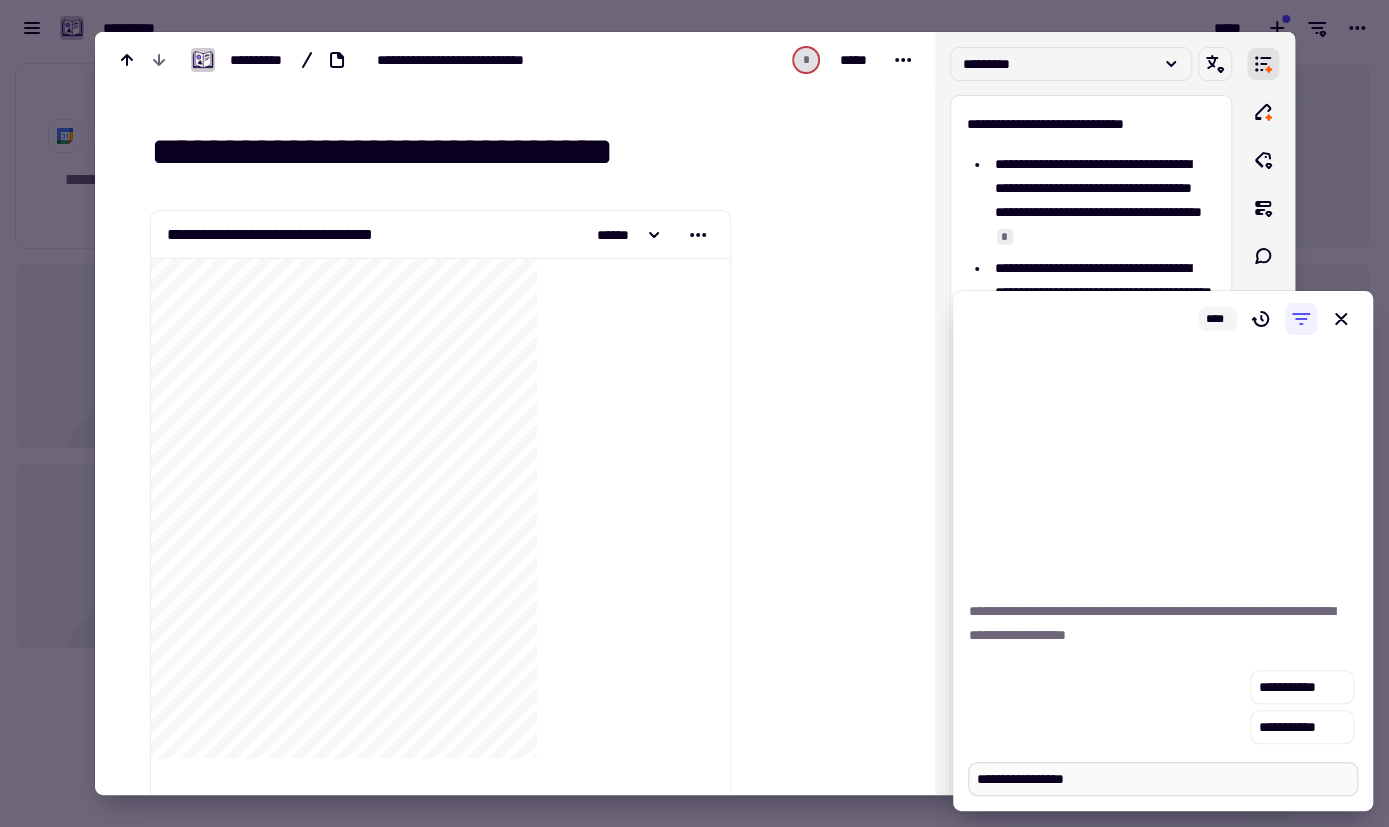 type on "*" 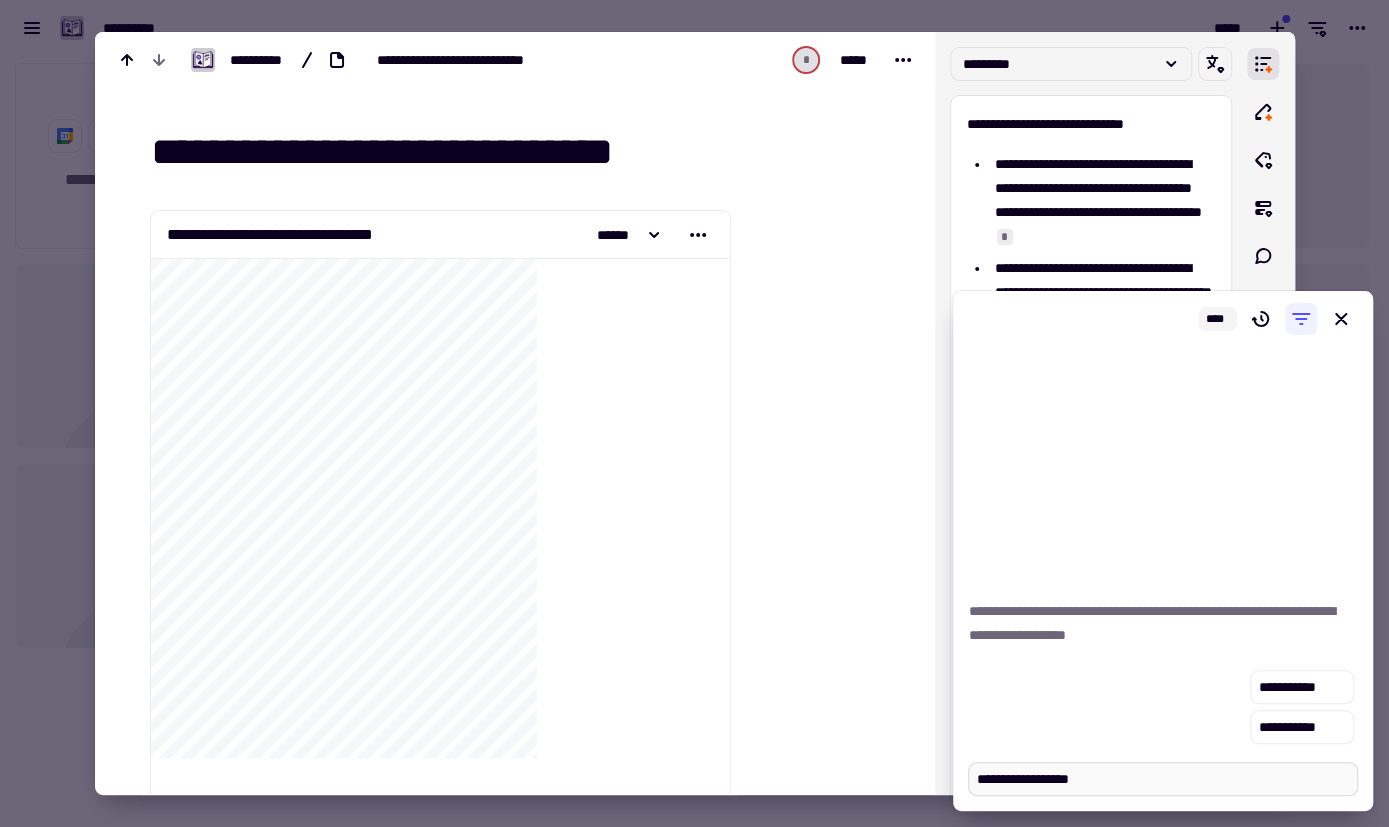 type on "*" 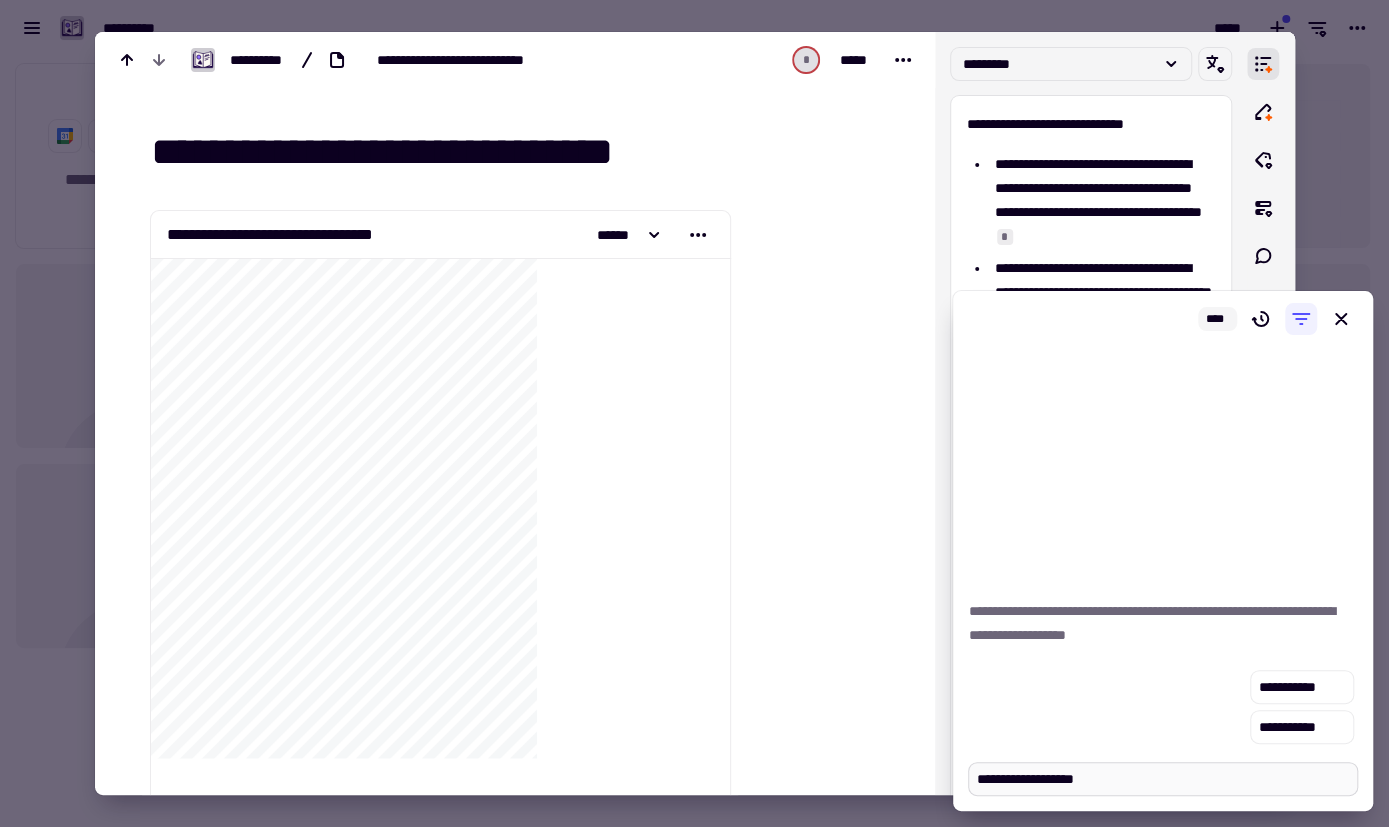type on "*" 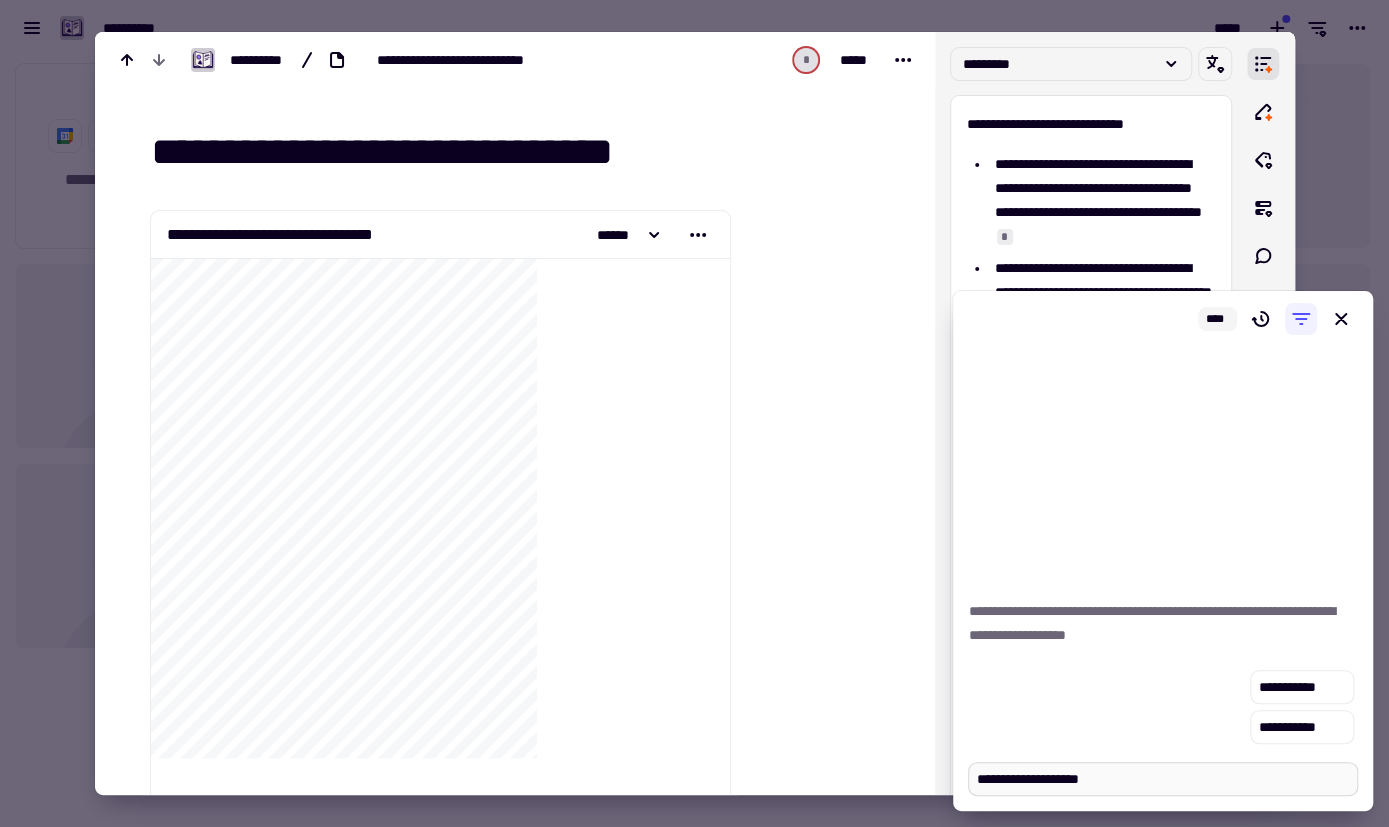 type on "*" 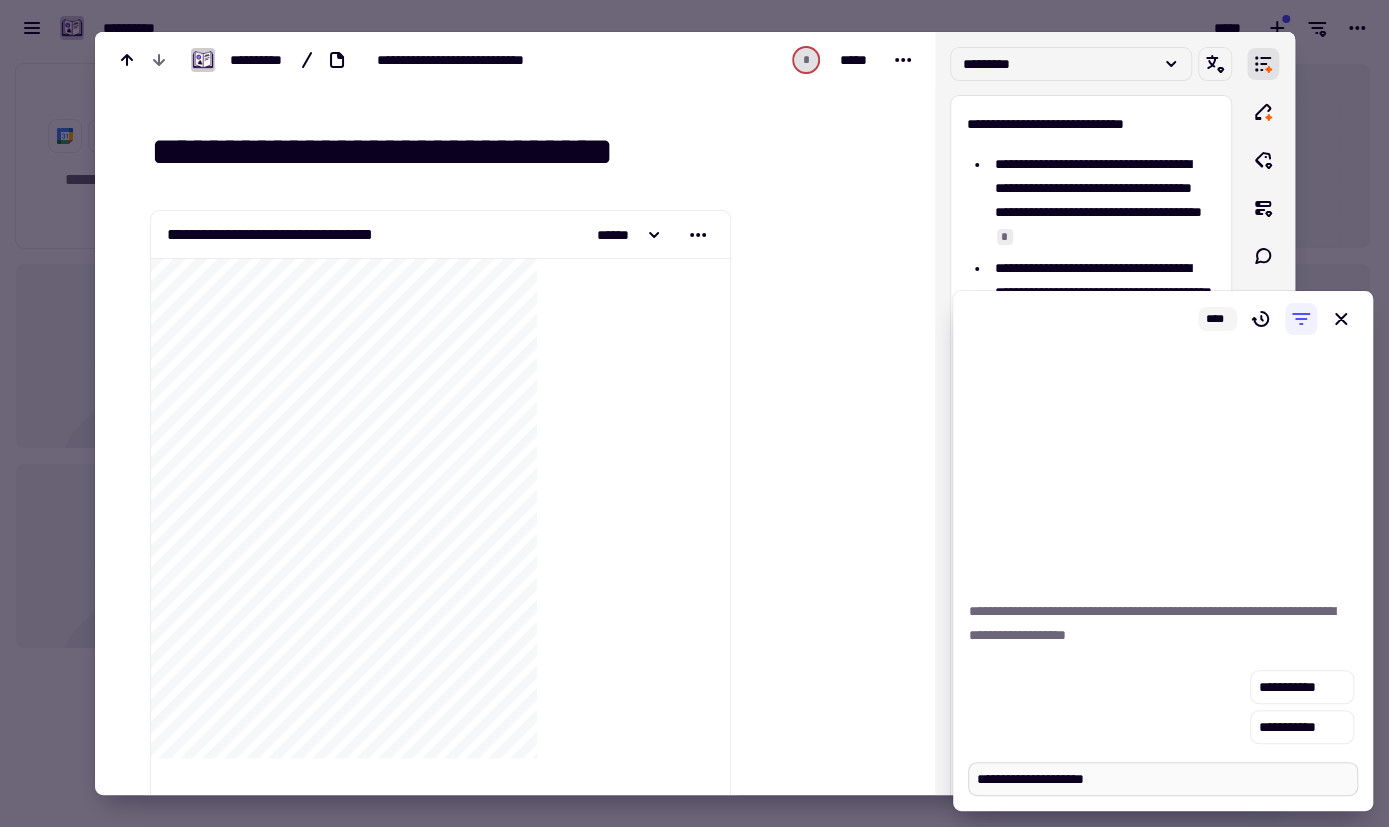 type on "**********" 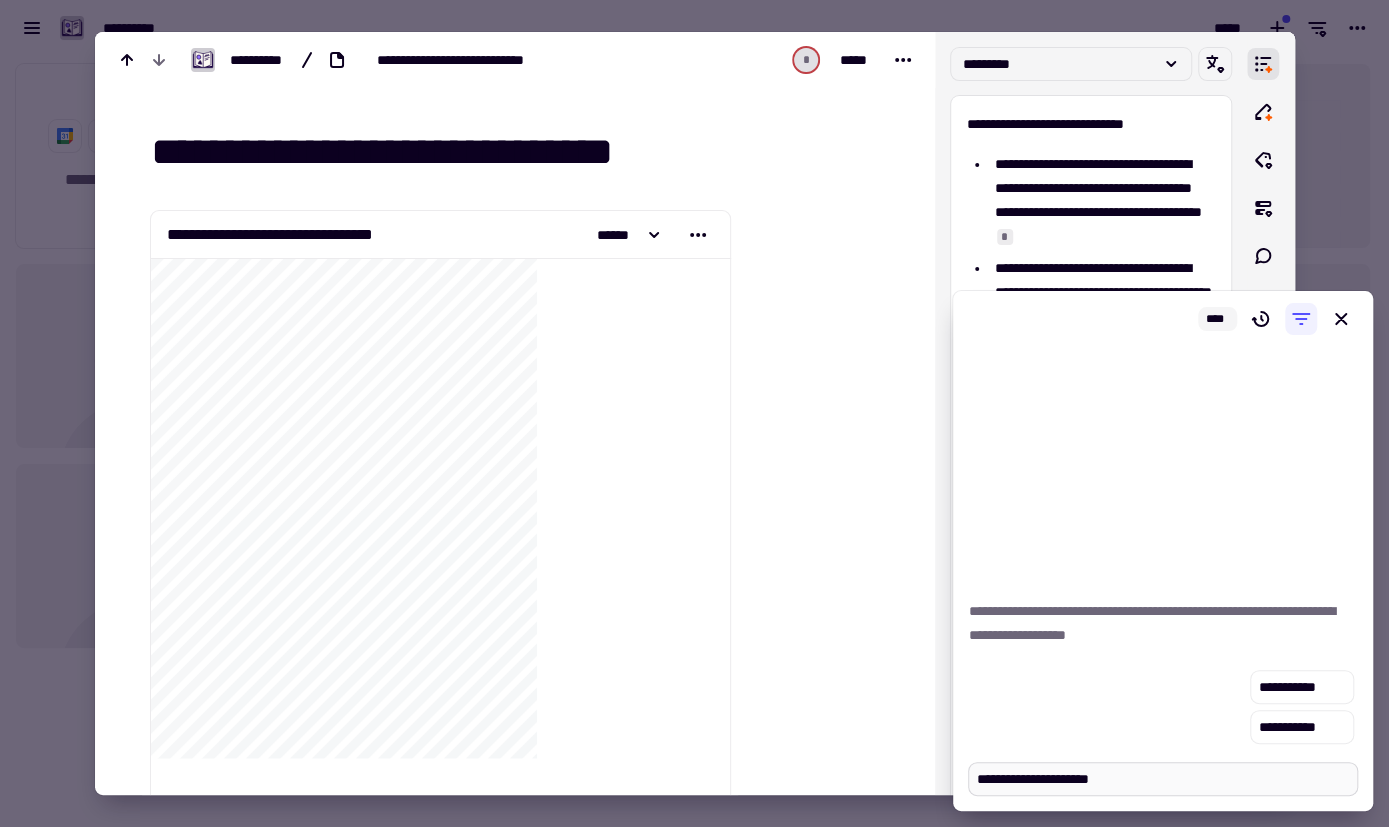 type on "*" 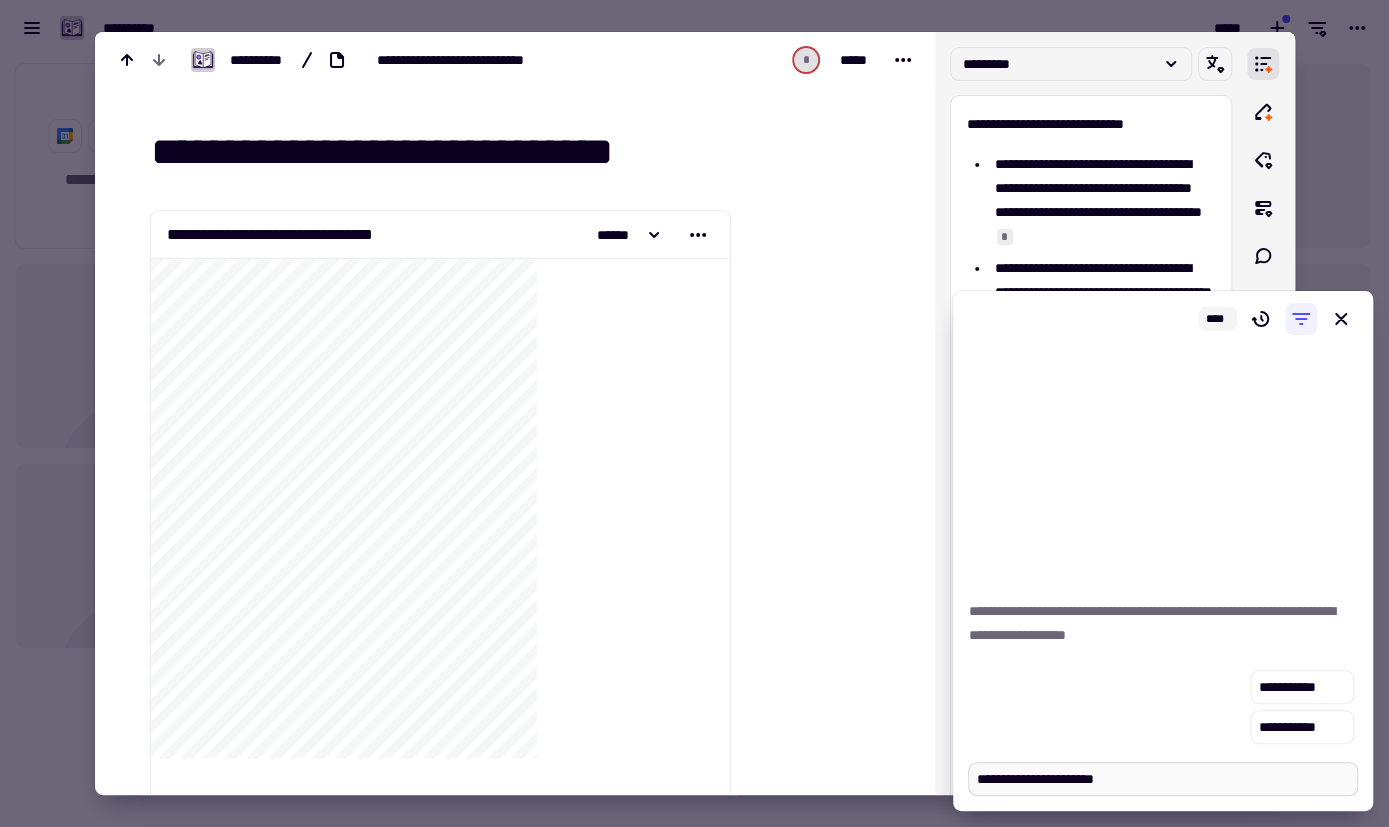 type on "*" 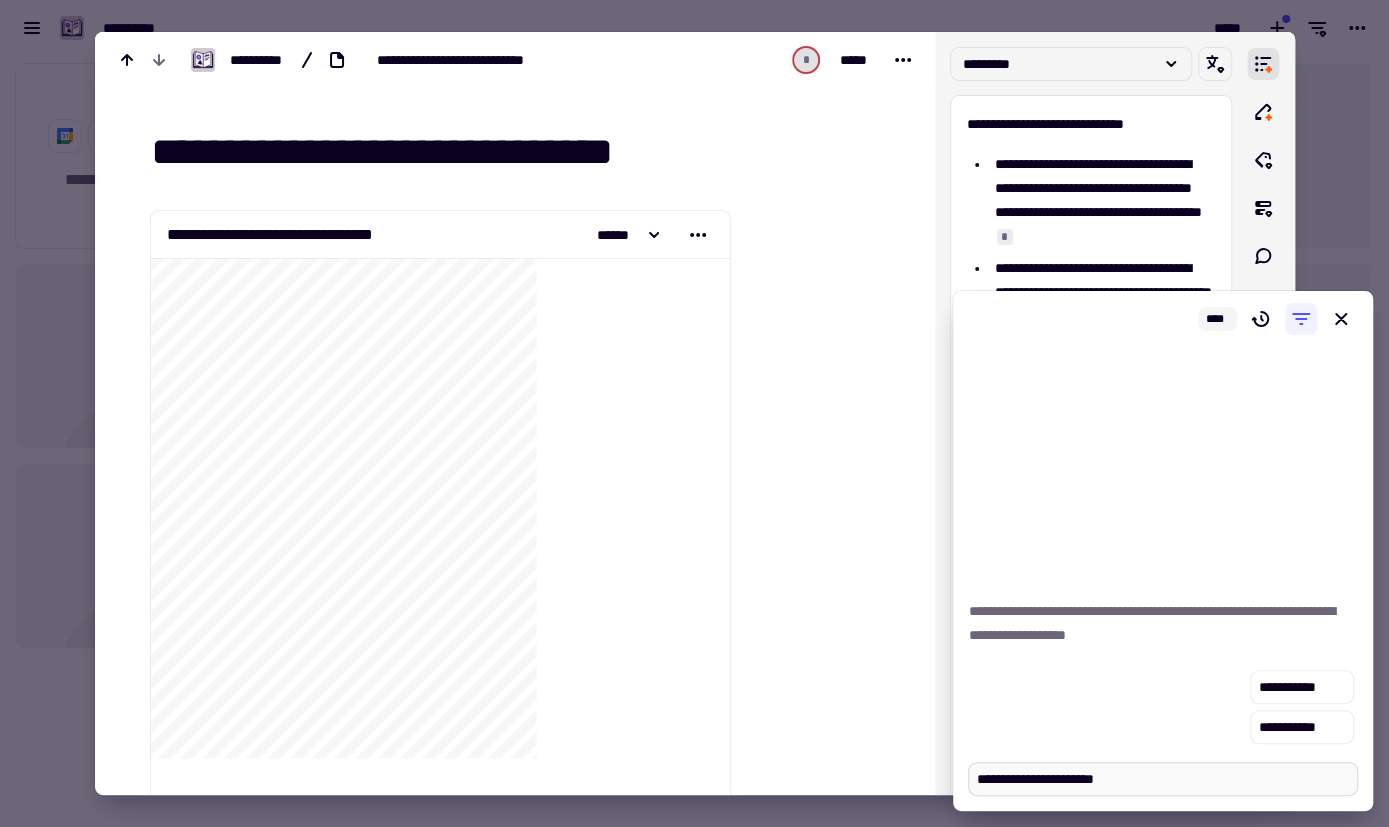 type on "**********" 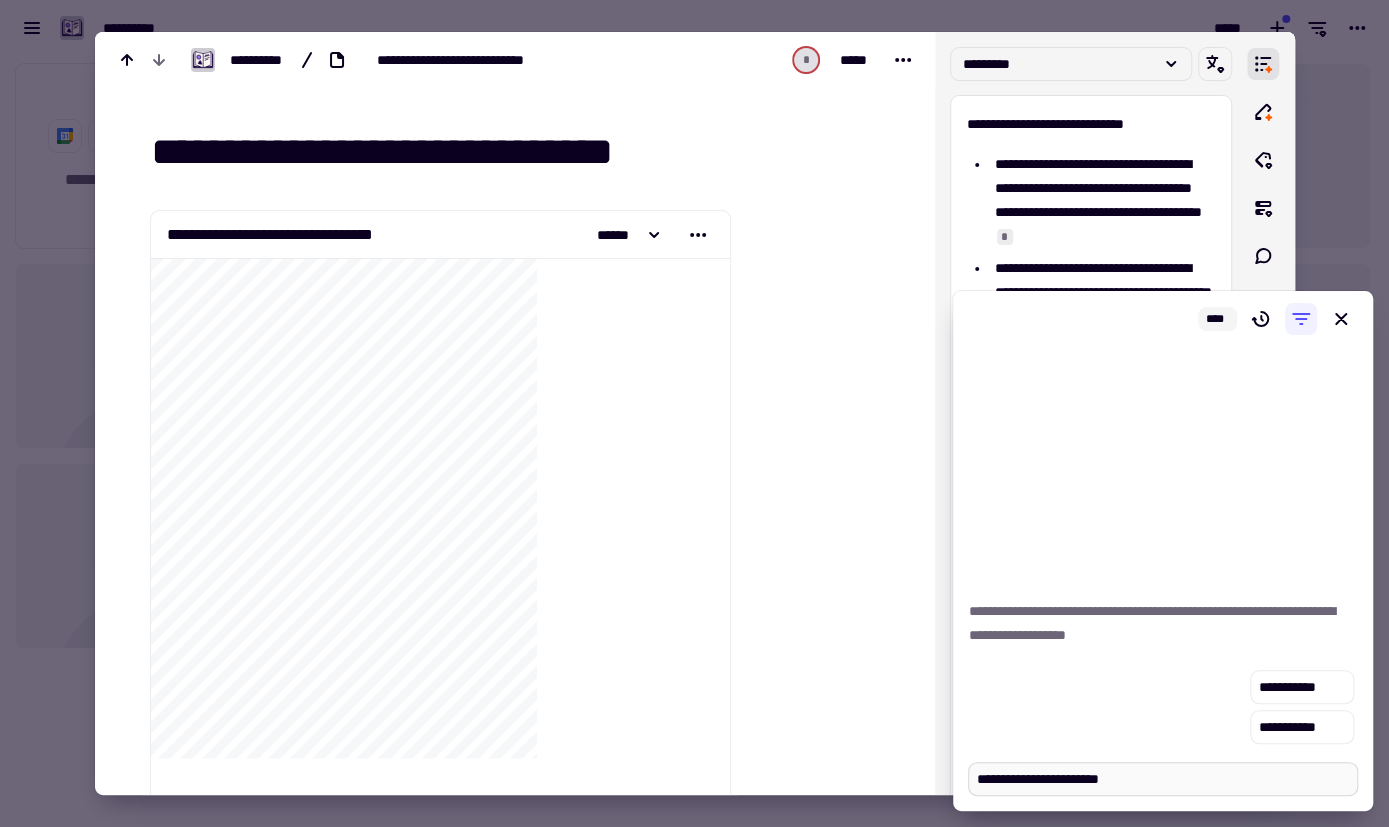 type on "*" 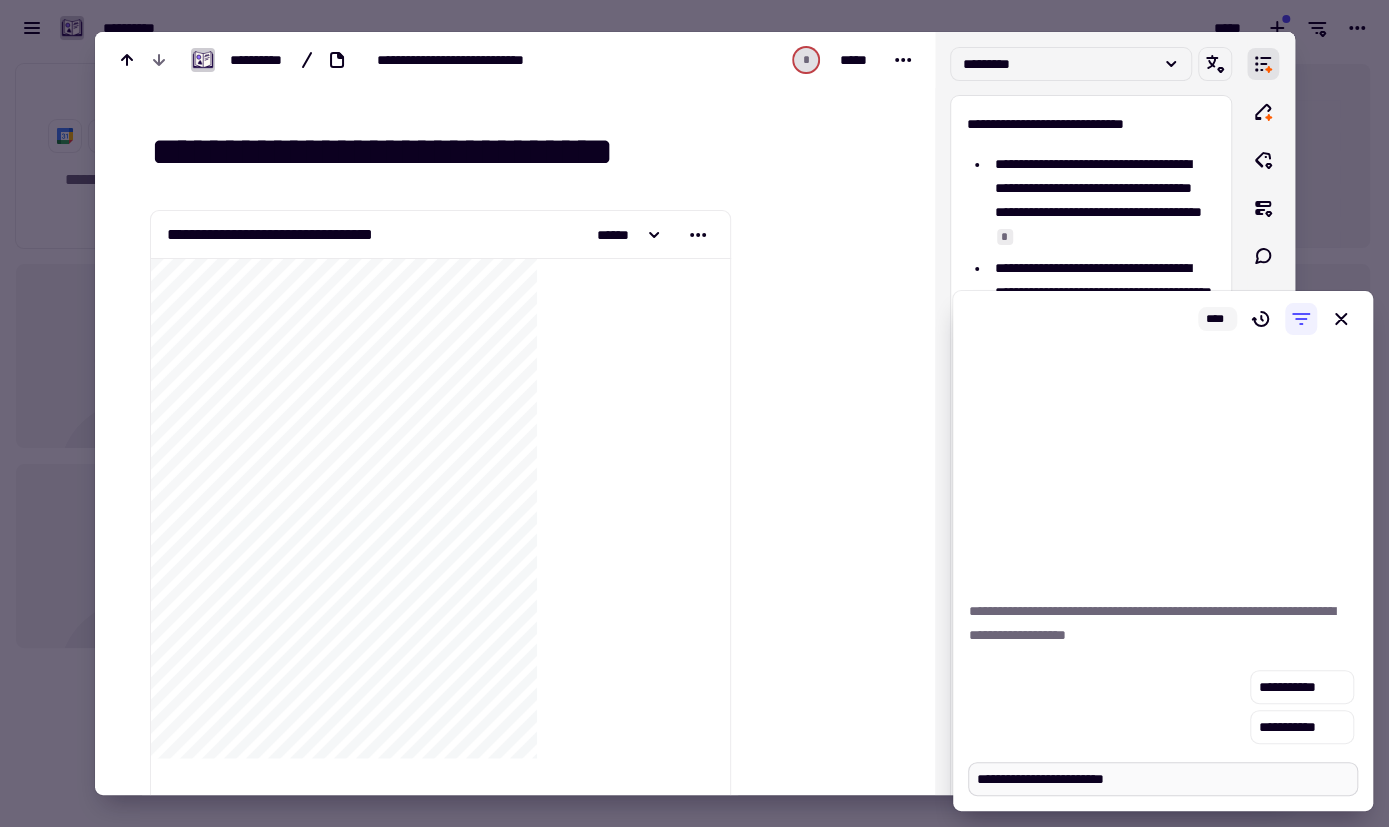 type on "*" 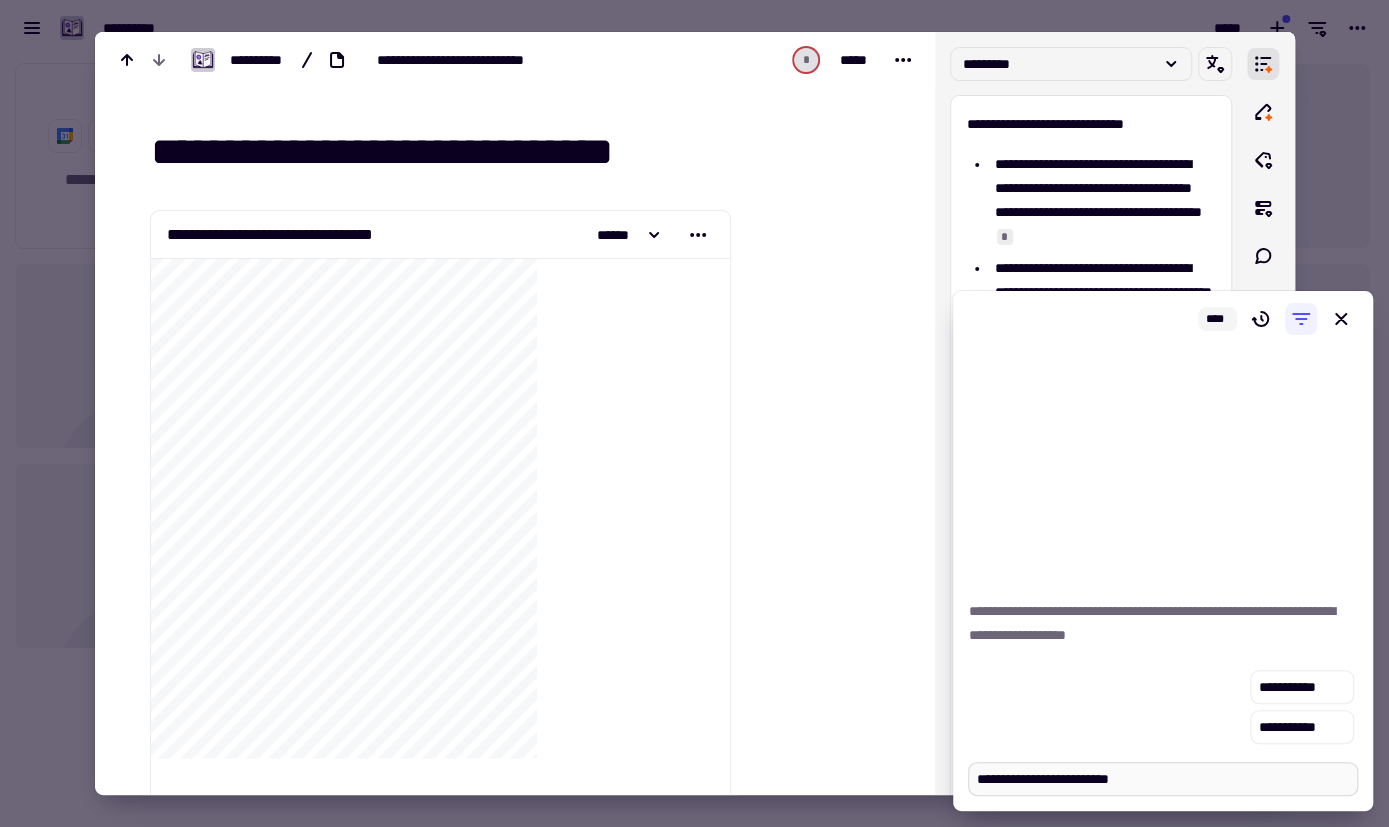 type on "*" 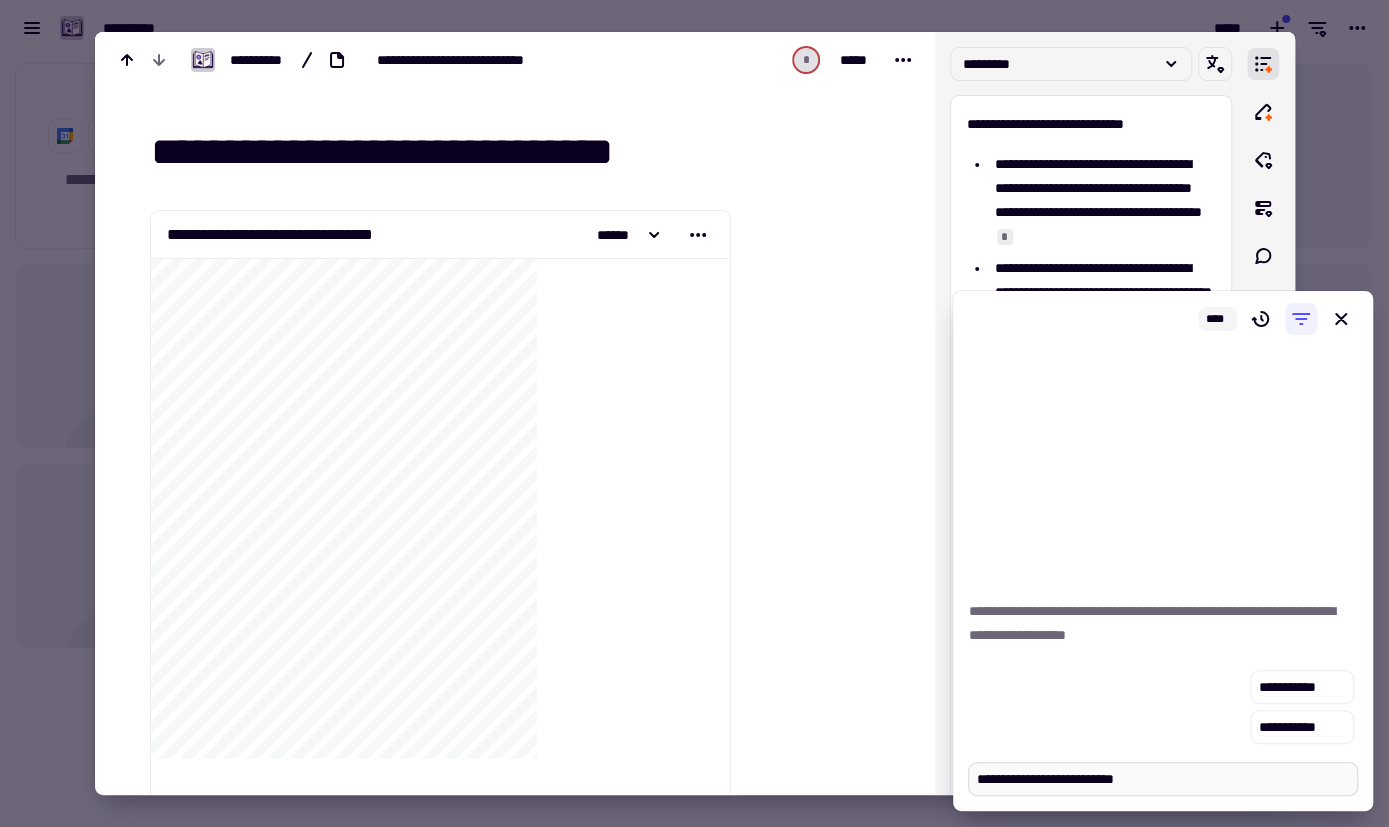type on "*" 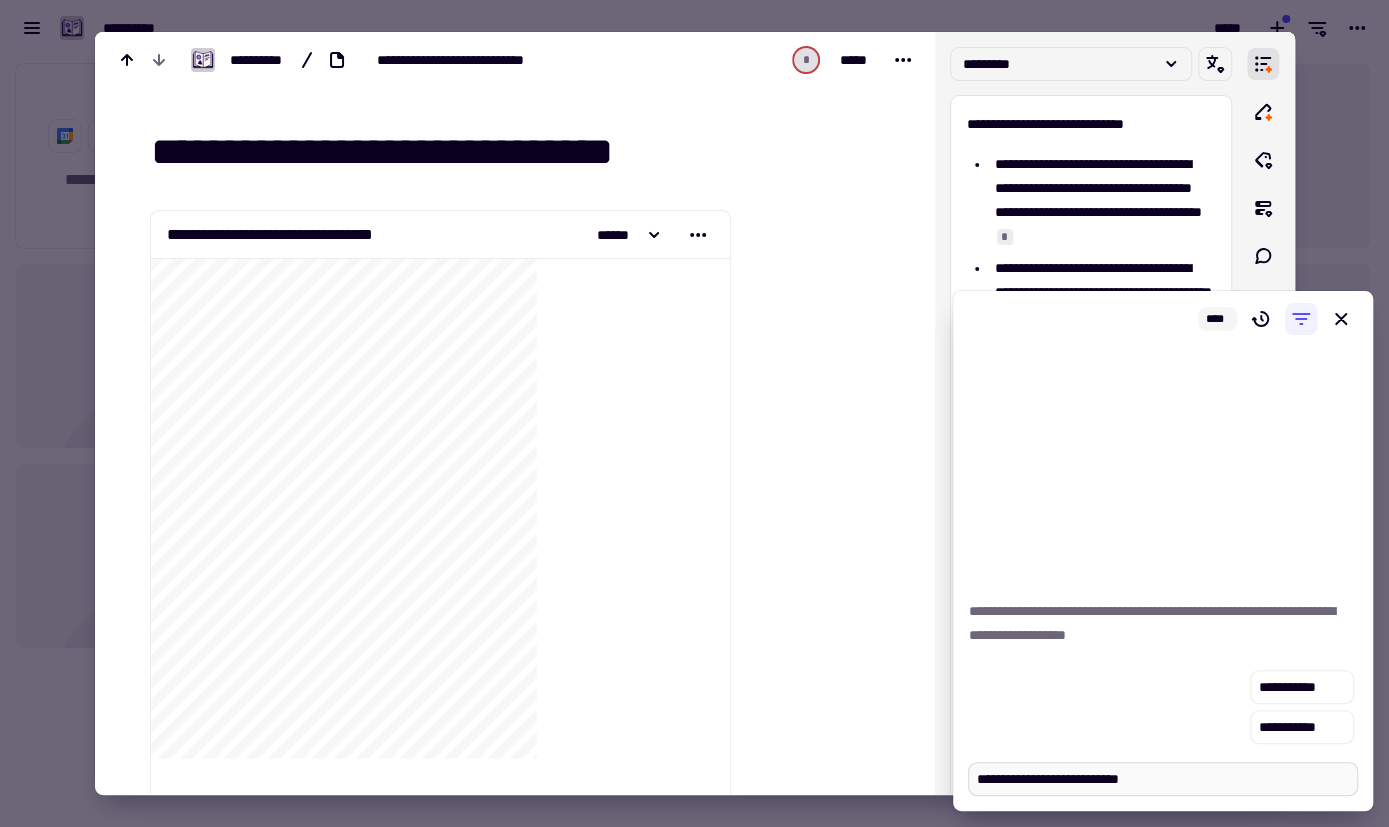 type on "*" 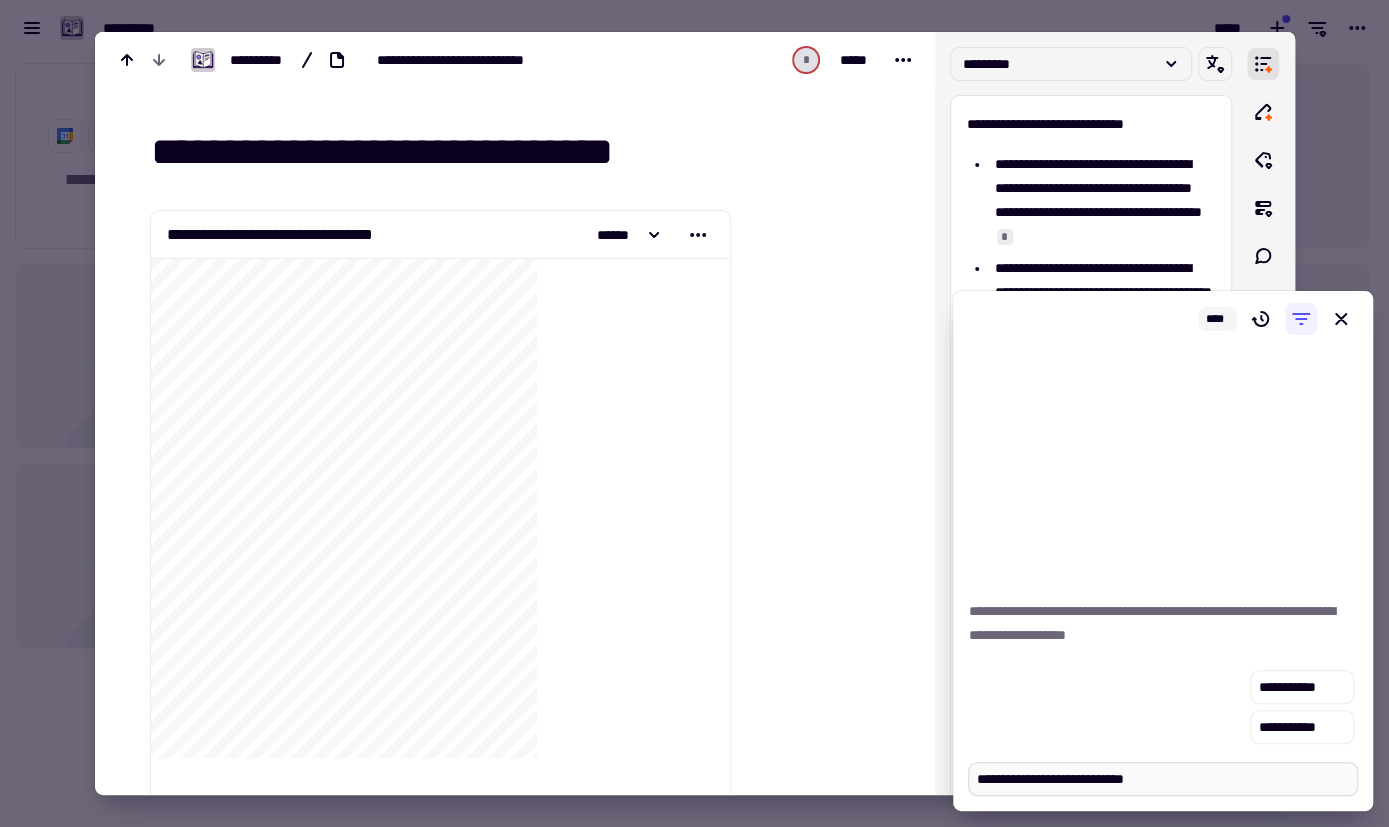type on "*" 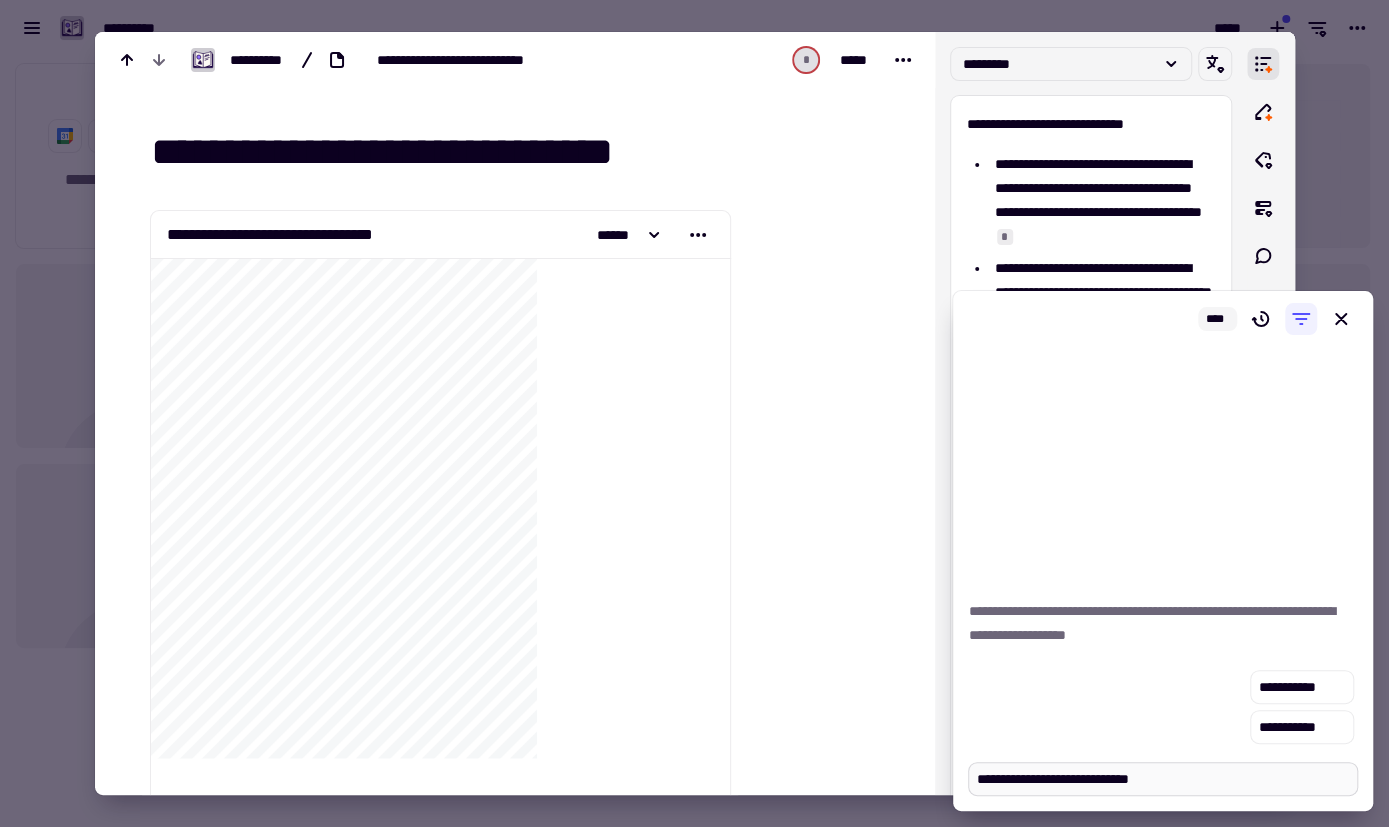 type on "*" 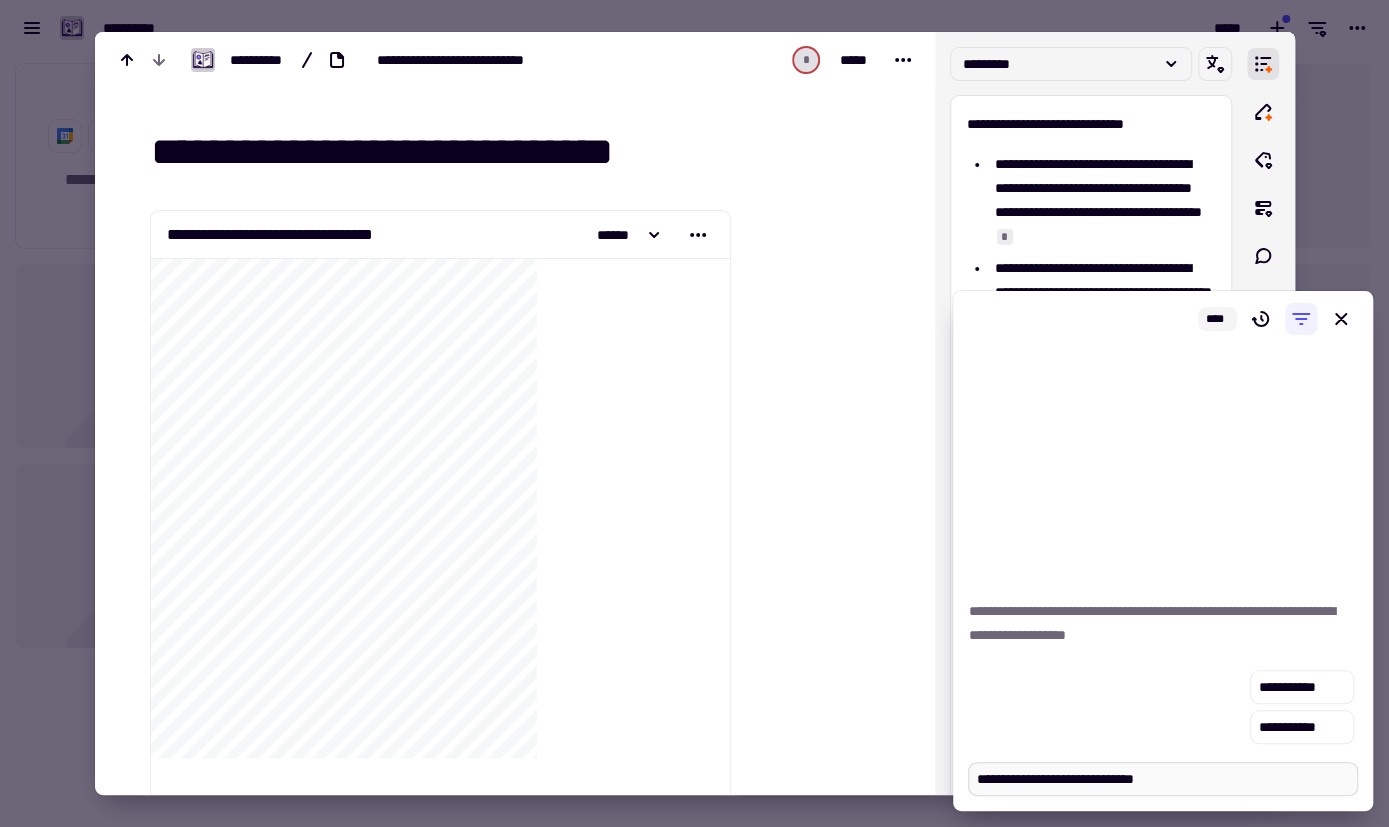 type on "*" 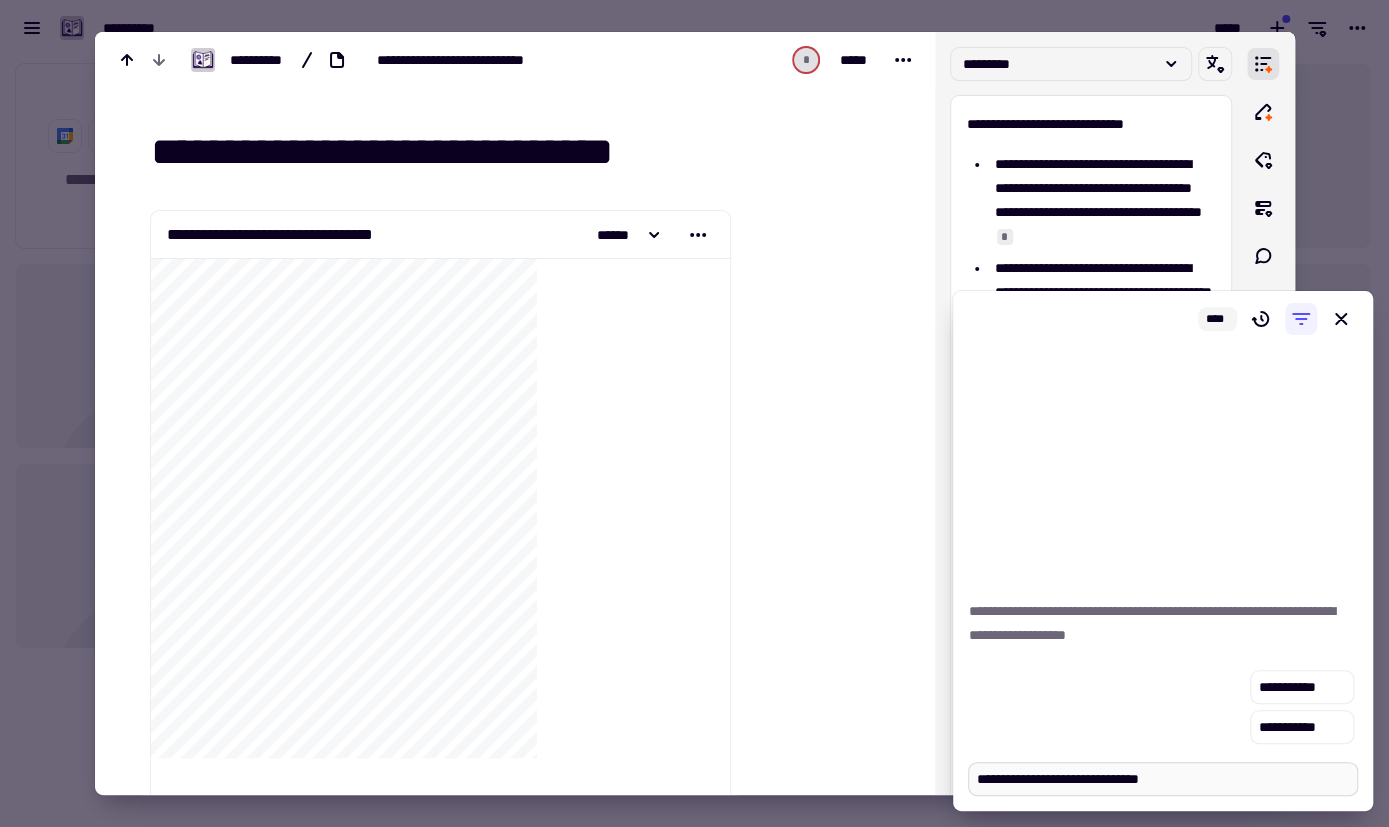 type on "*" 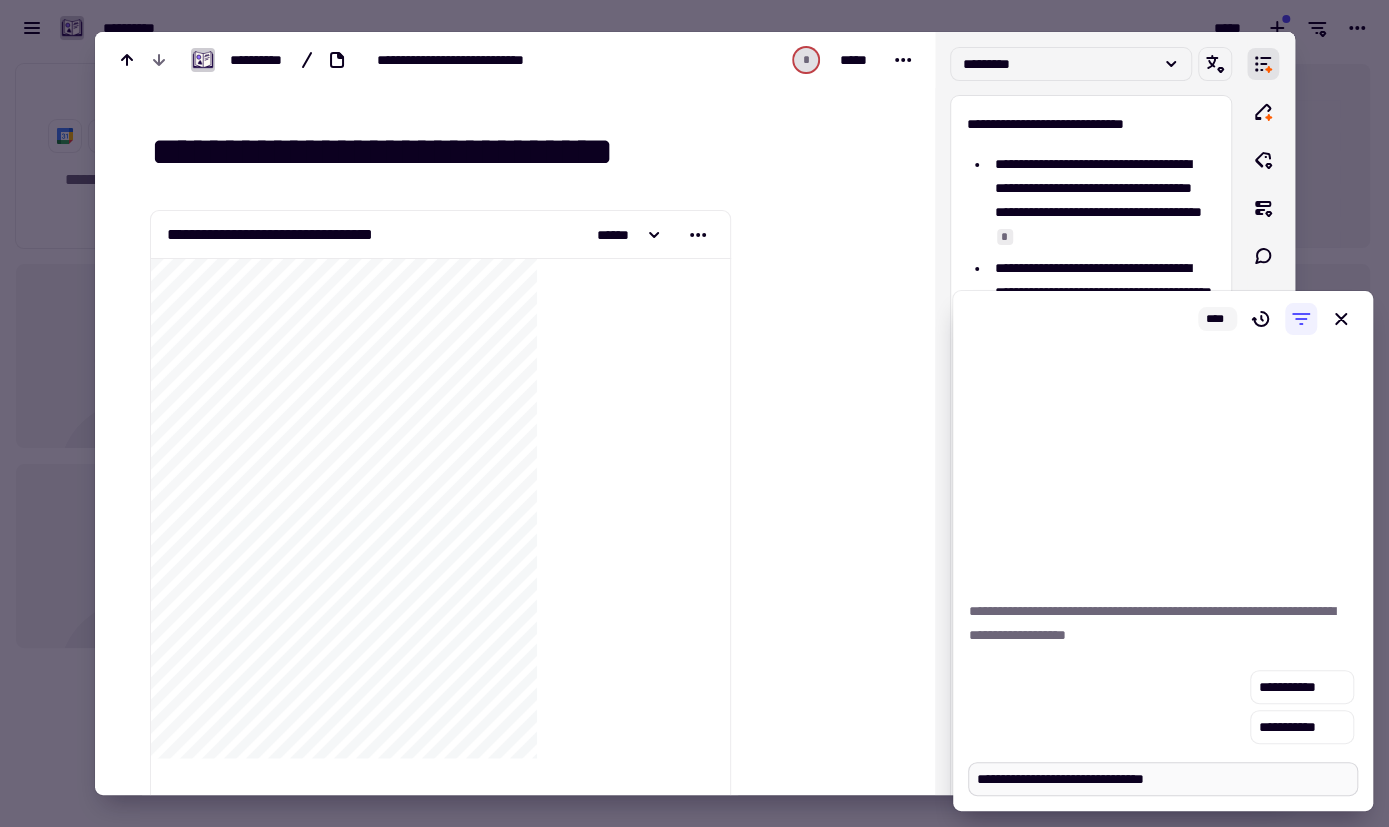 type on "*" 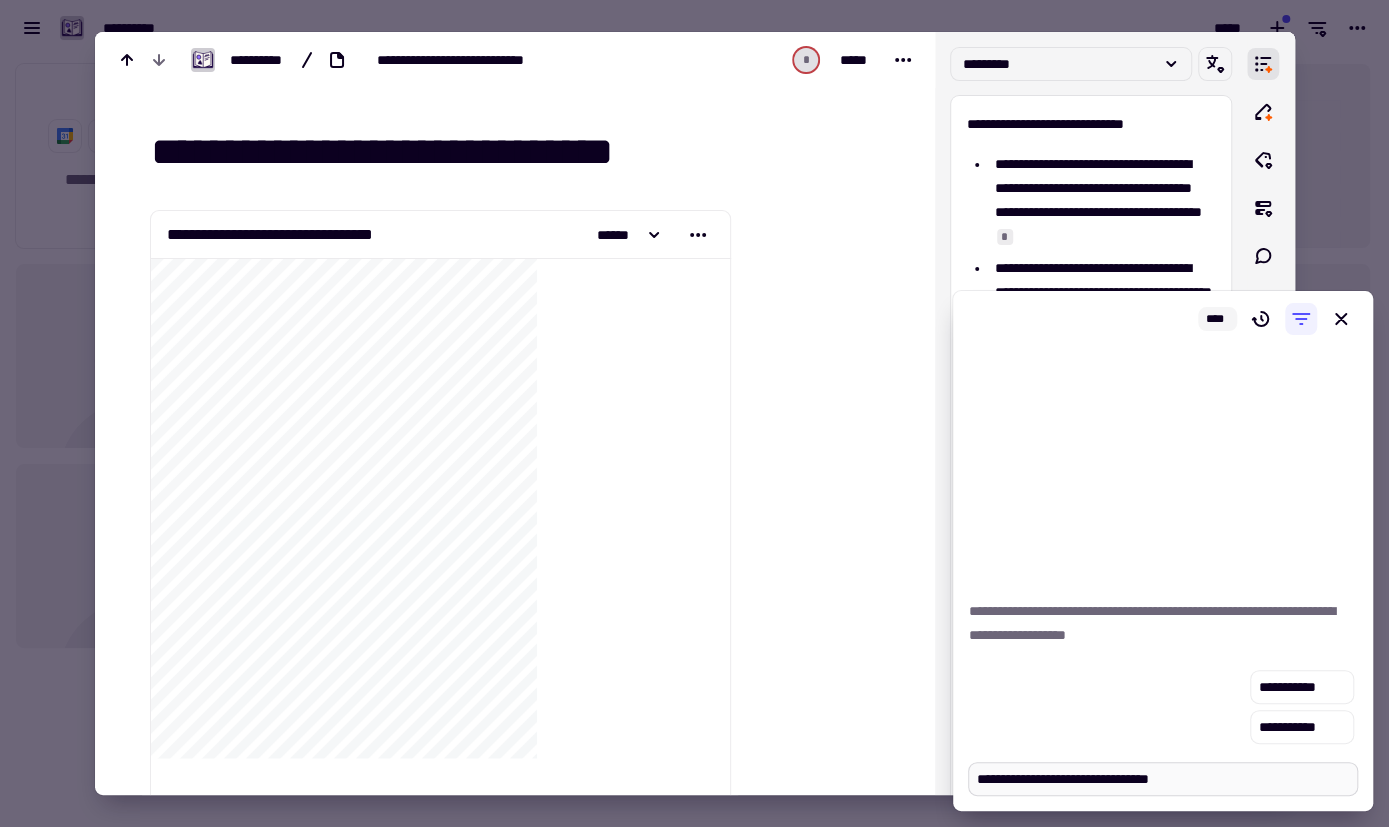 type on "*" 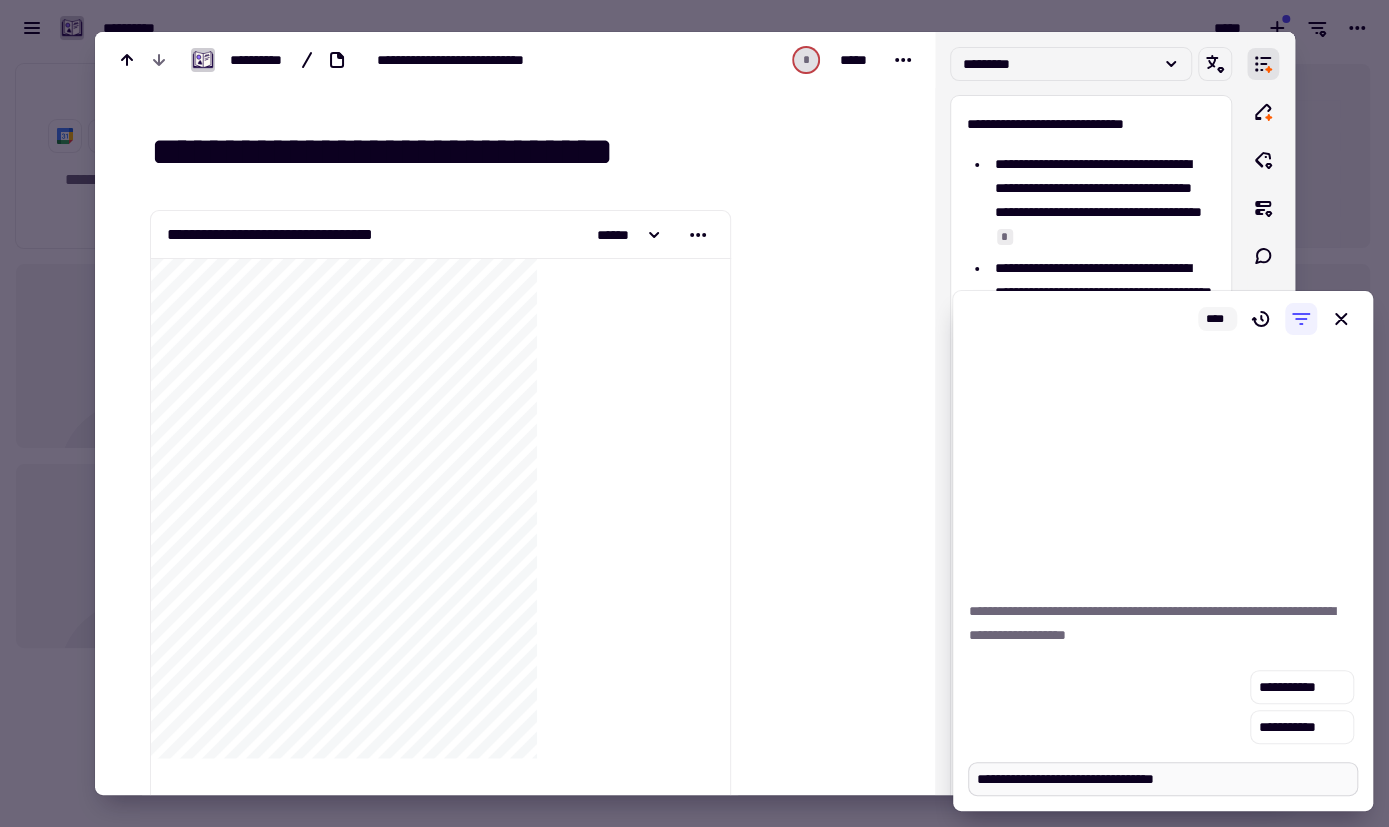 type on "*" 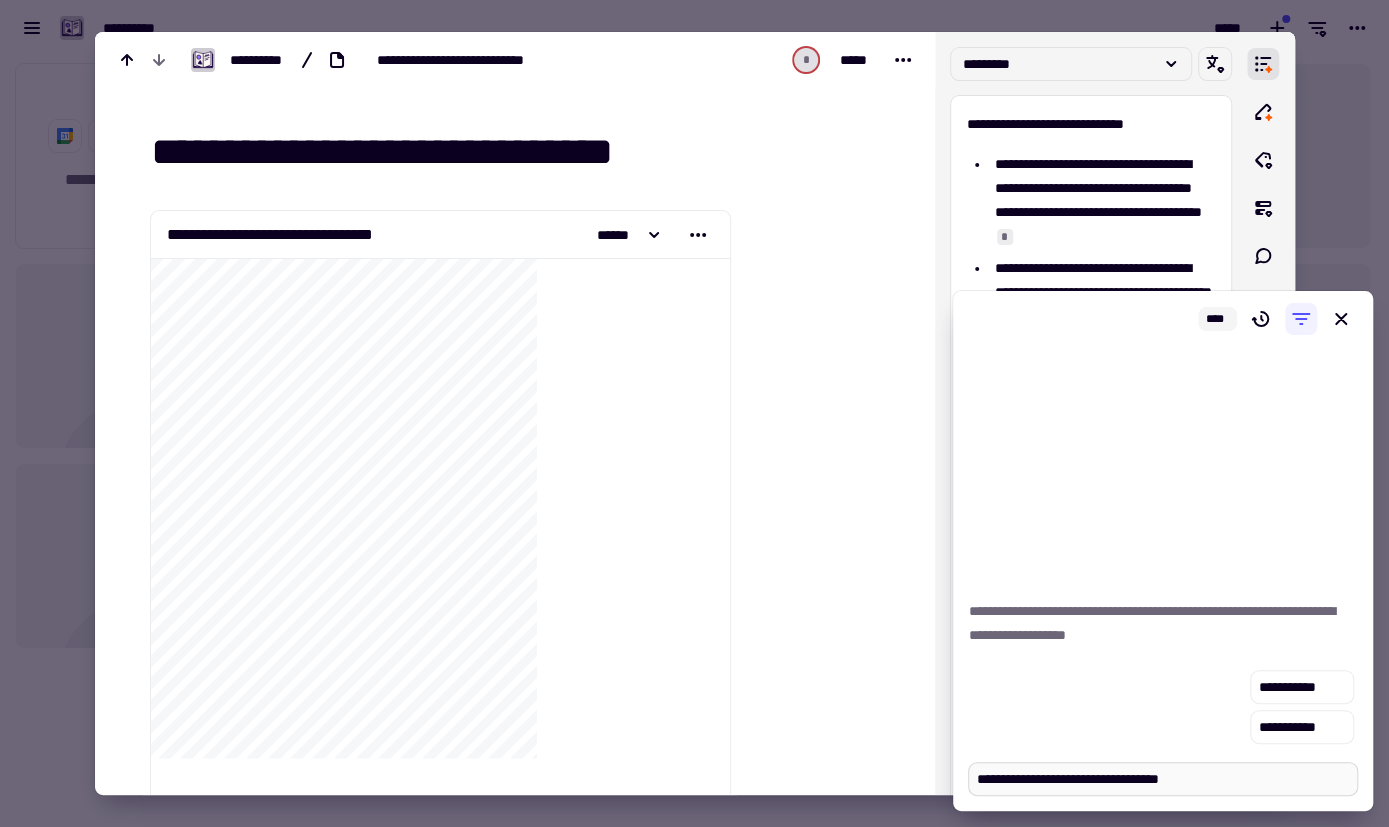 type on "*" 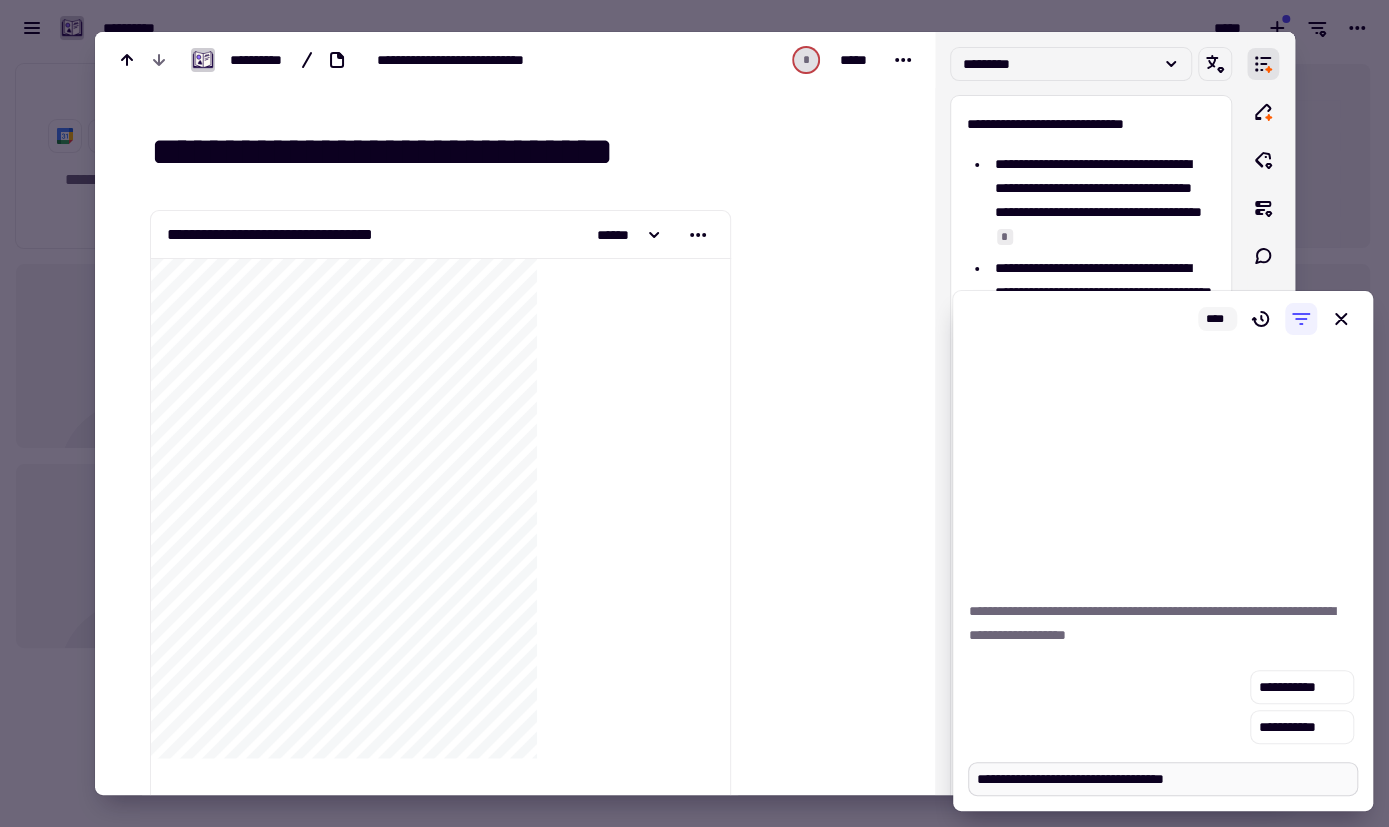 type on "*" 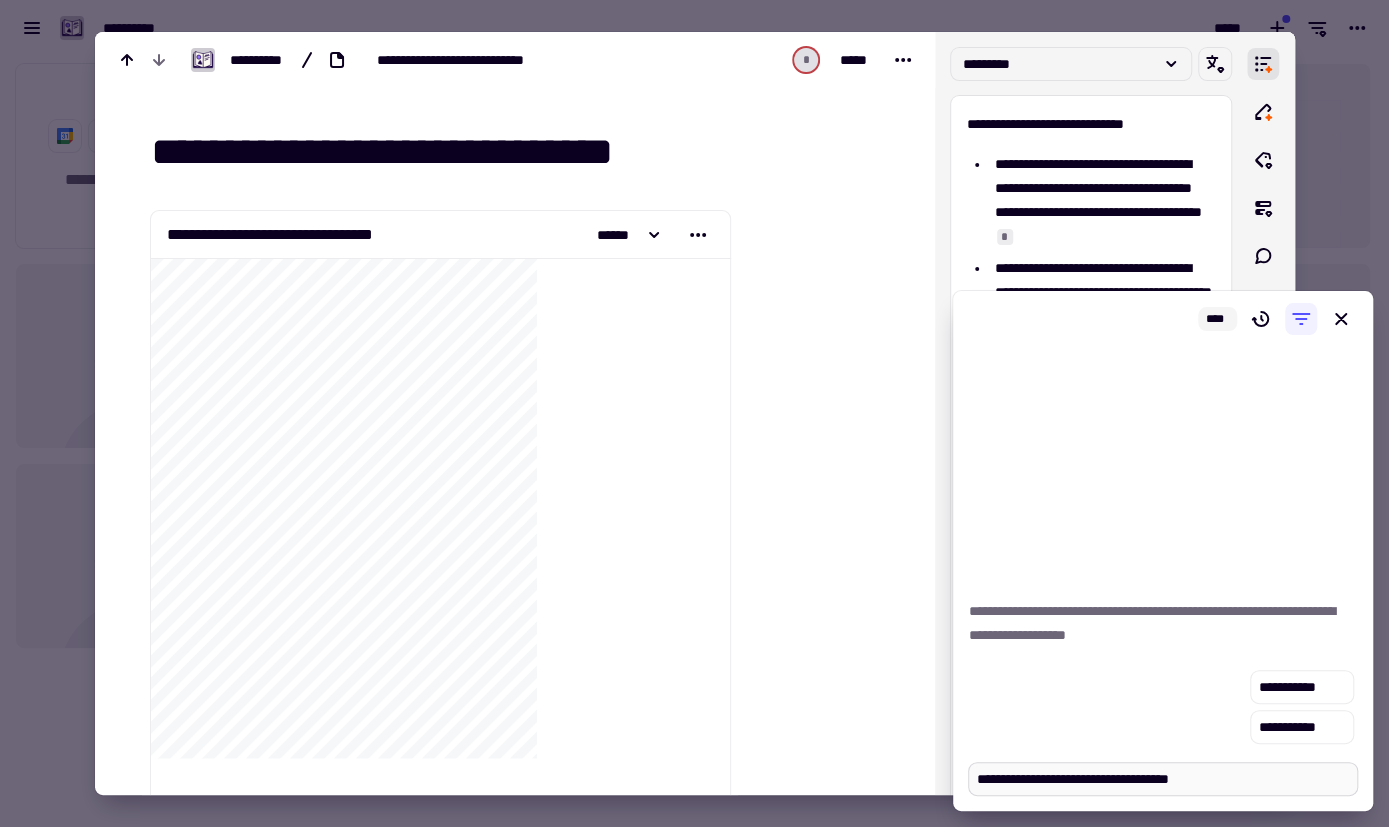 type on "*" 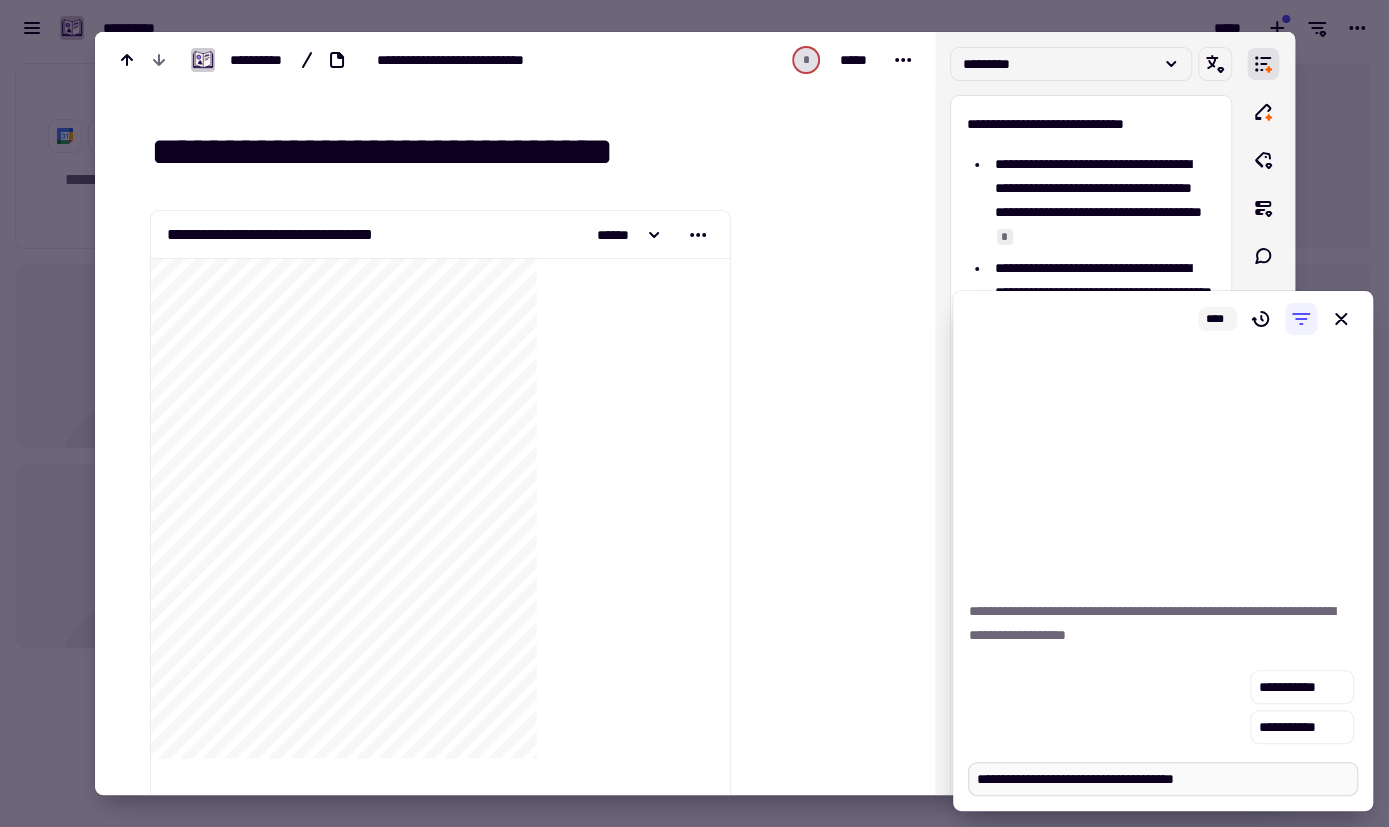 type on "*" 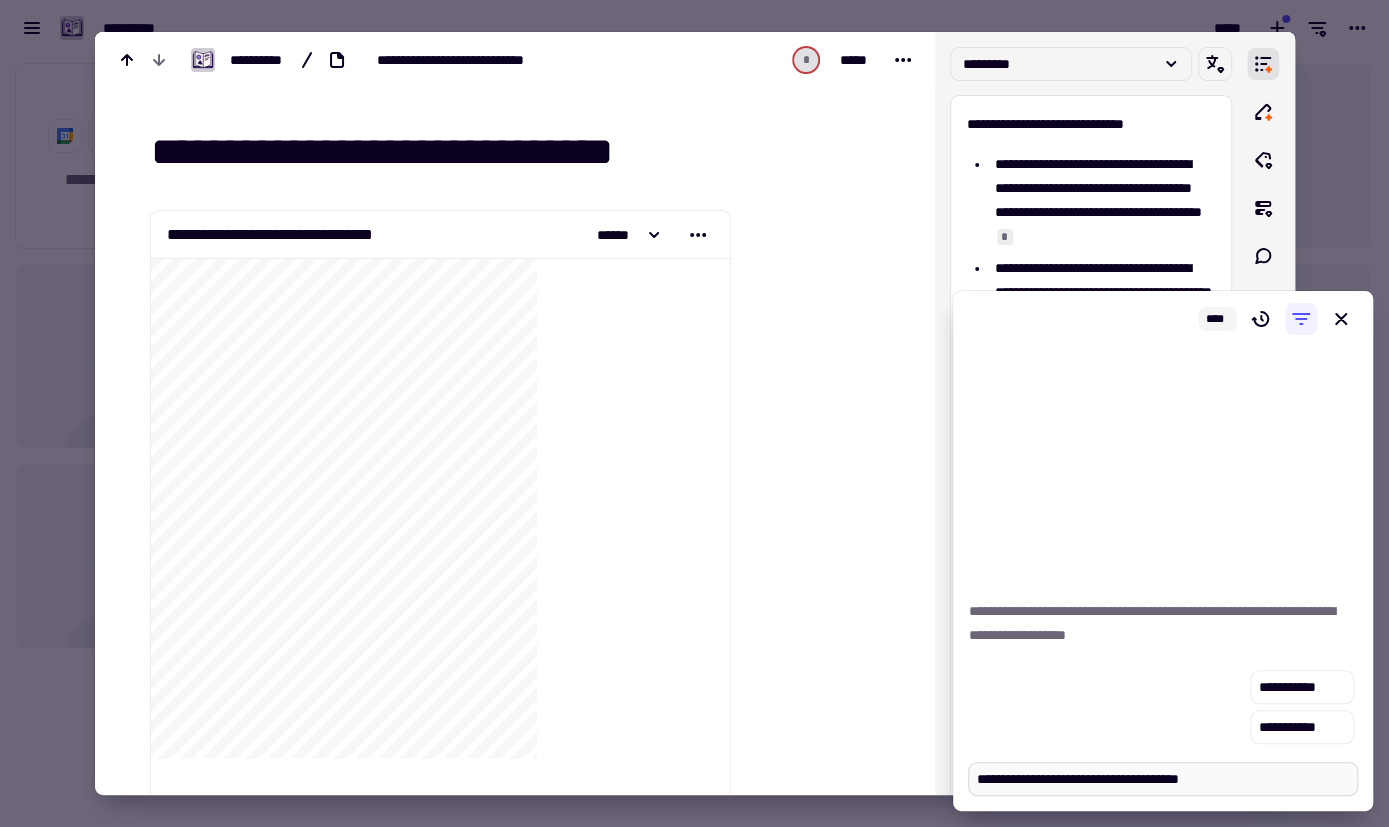 type on "*" 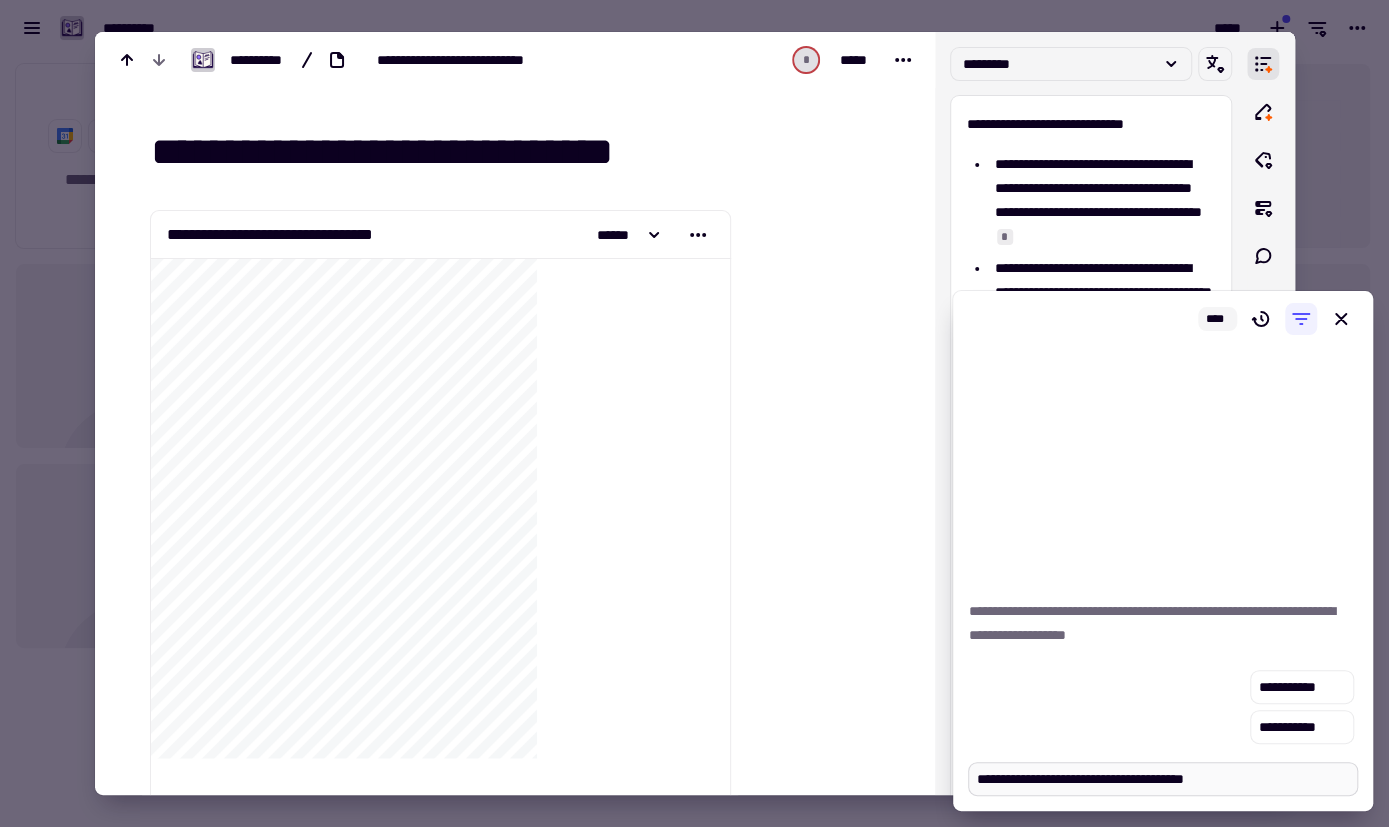 type on "*" 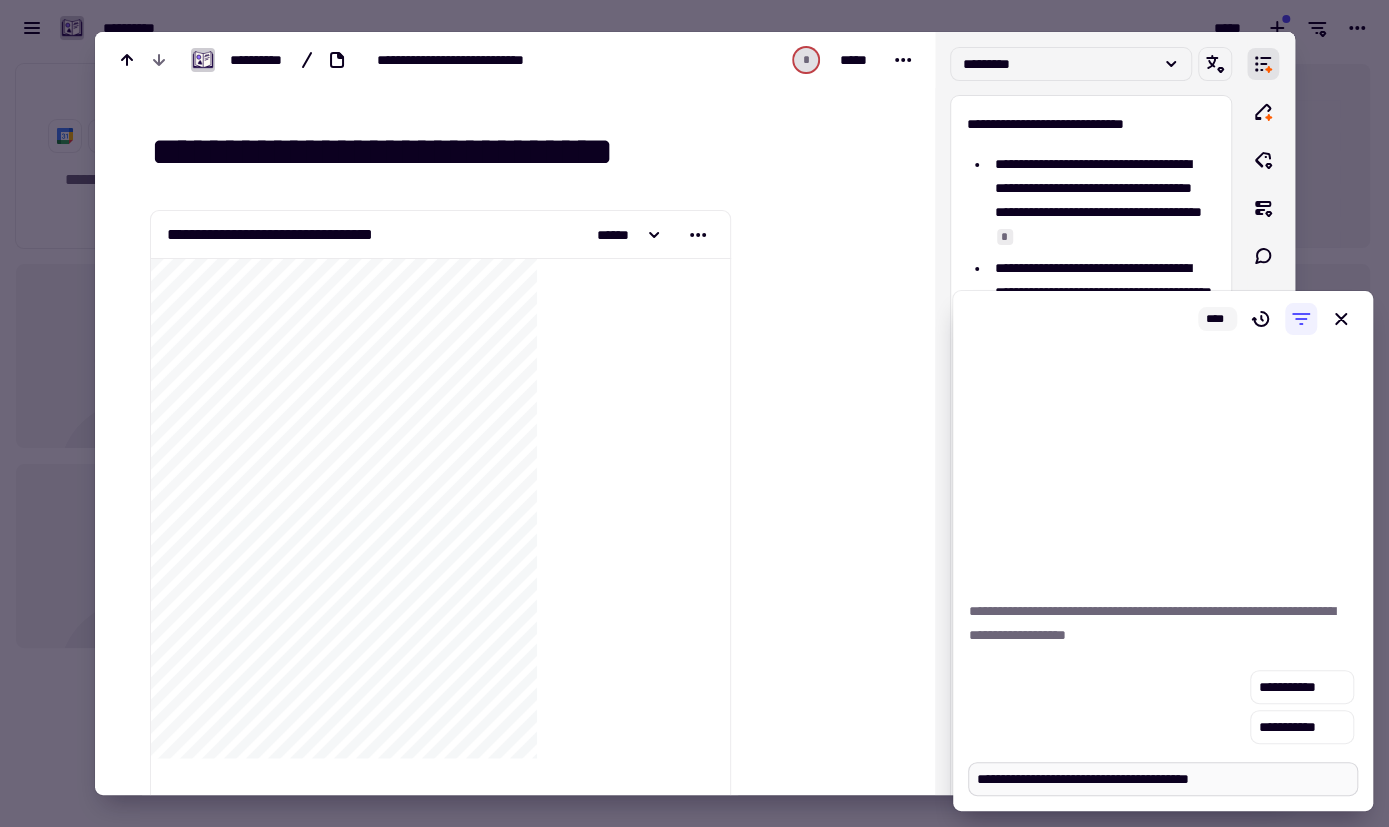 type on "*" 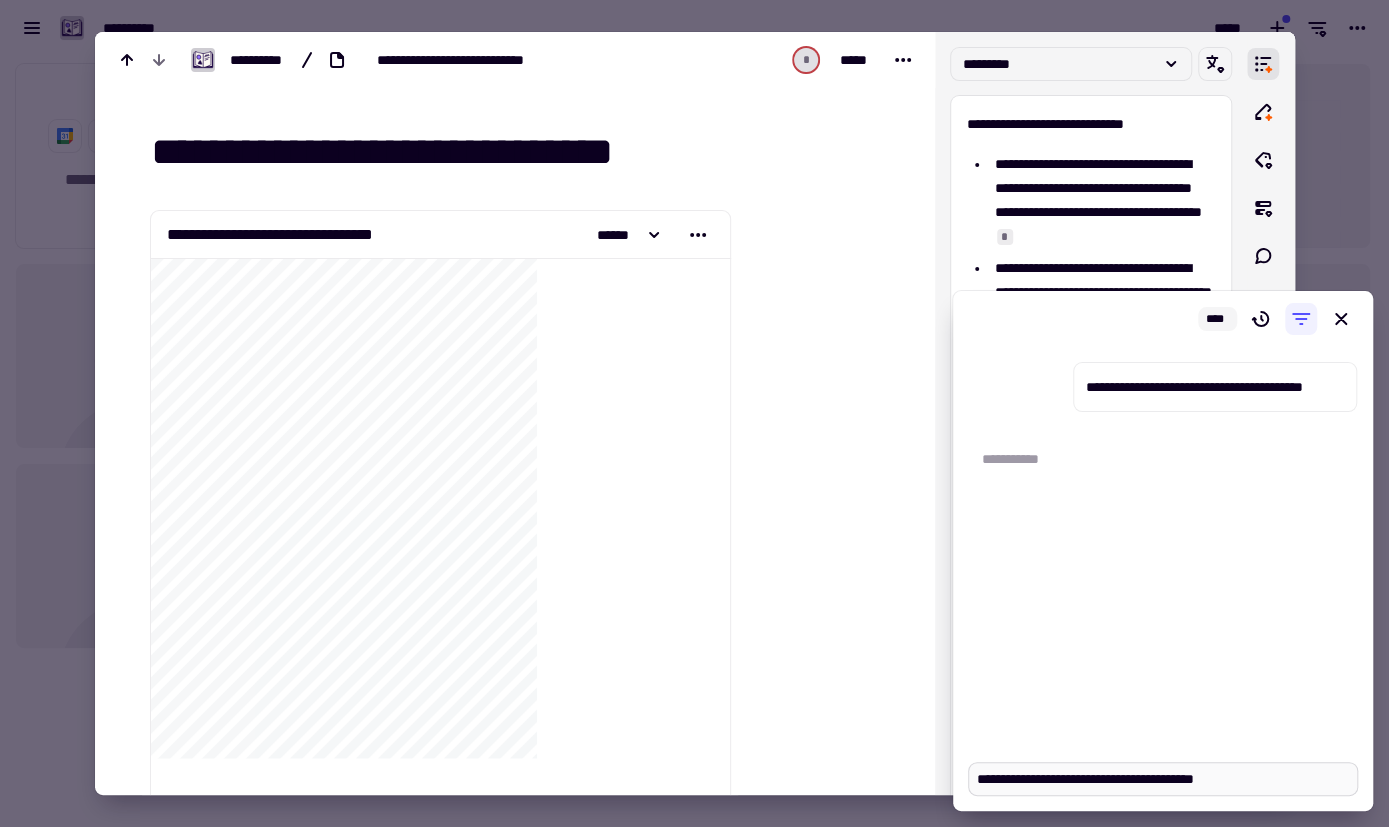 type on "*" 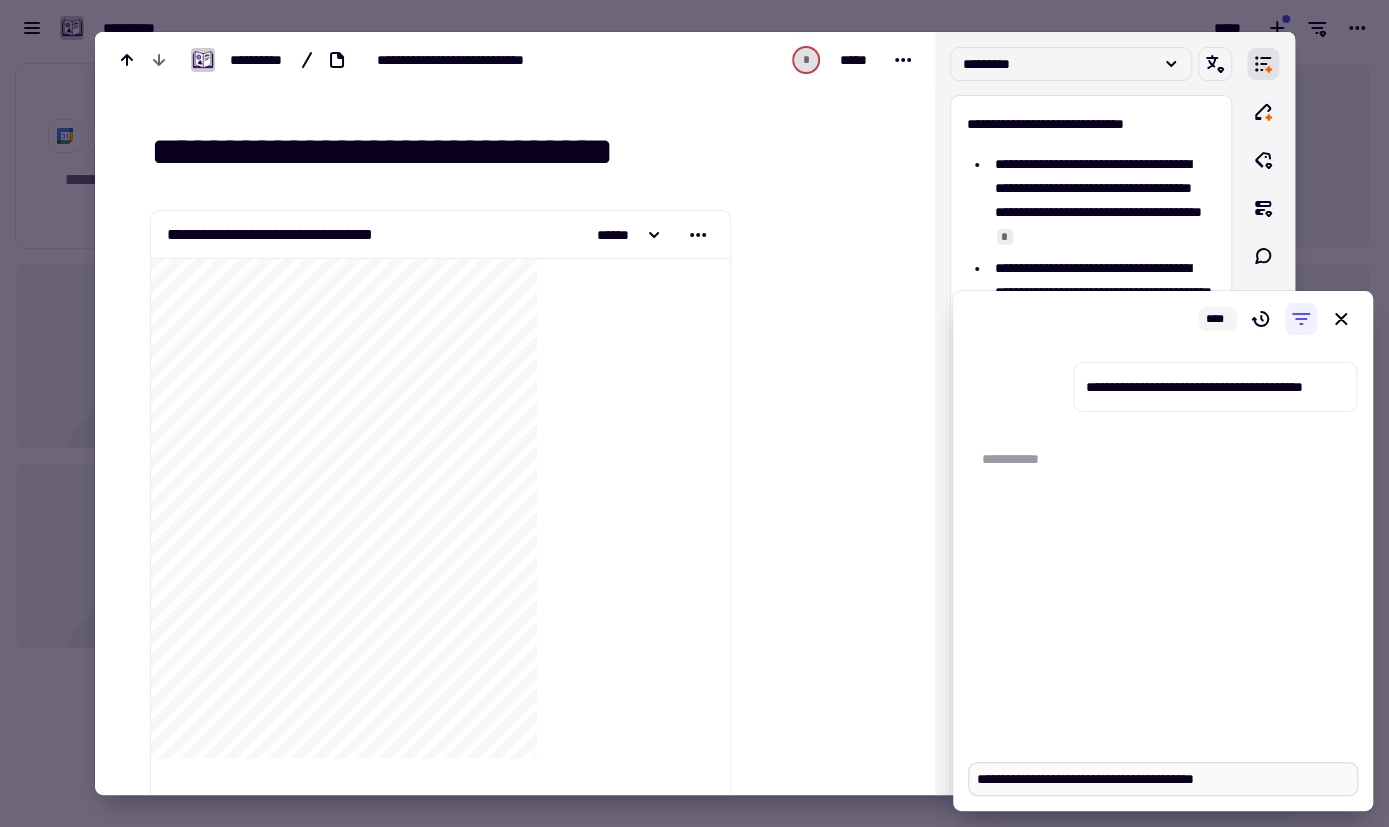 type 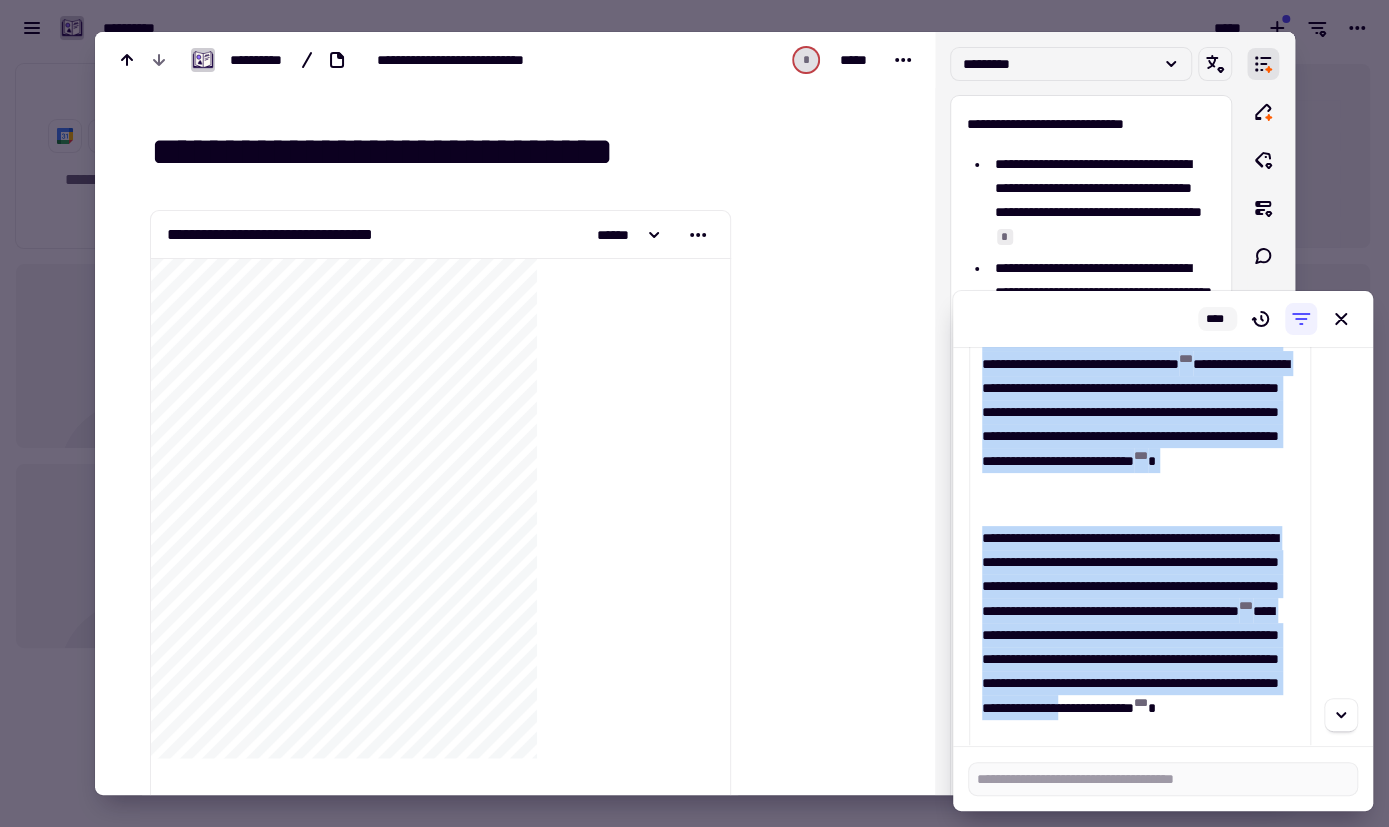 scroll, scrollTop: 544, scrollLeft: 0, axis: vertical 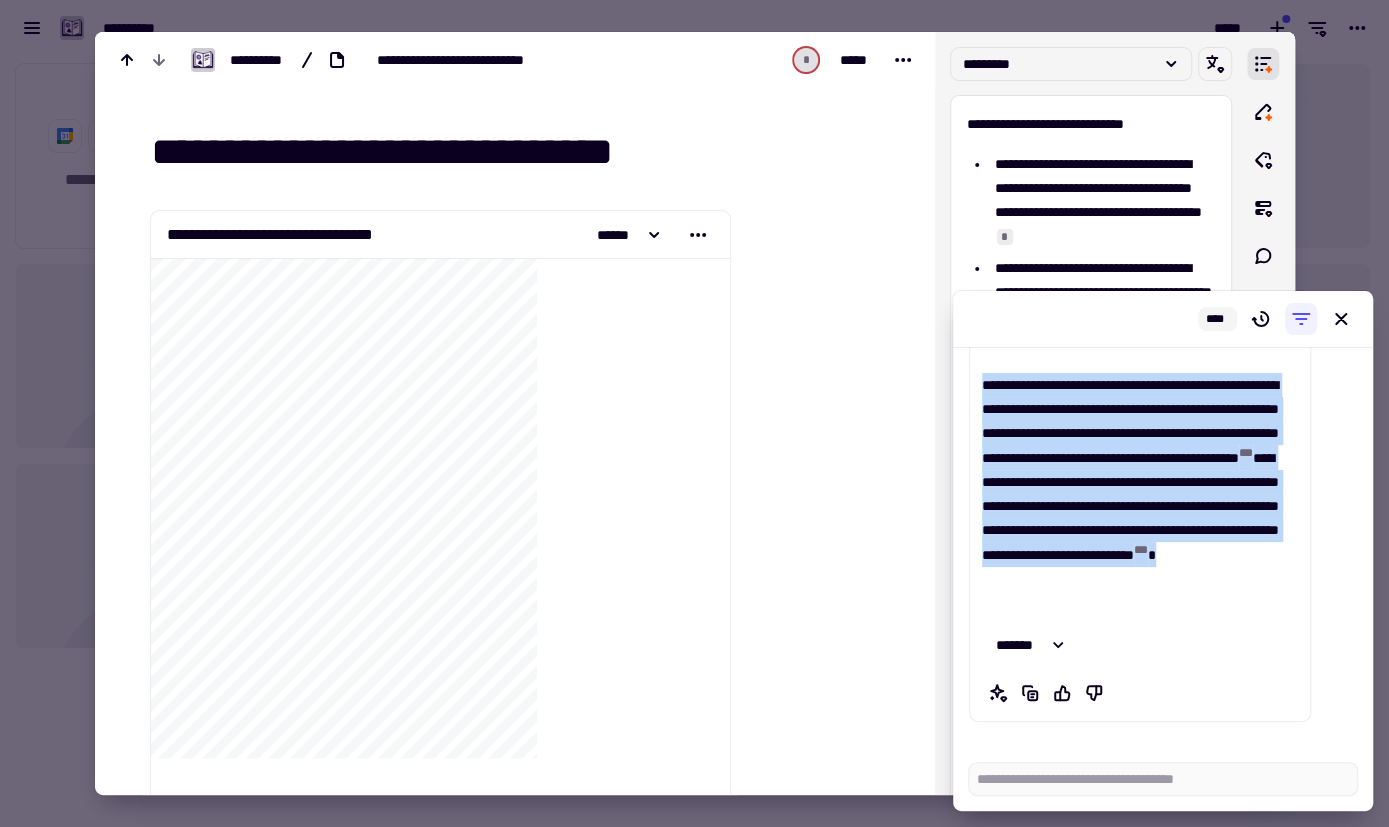 drag, startPoint x: 982, startPoint y: 455, endPoint x: 1230, endPoint y: 637, distance: 307.61664 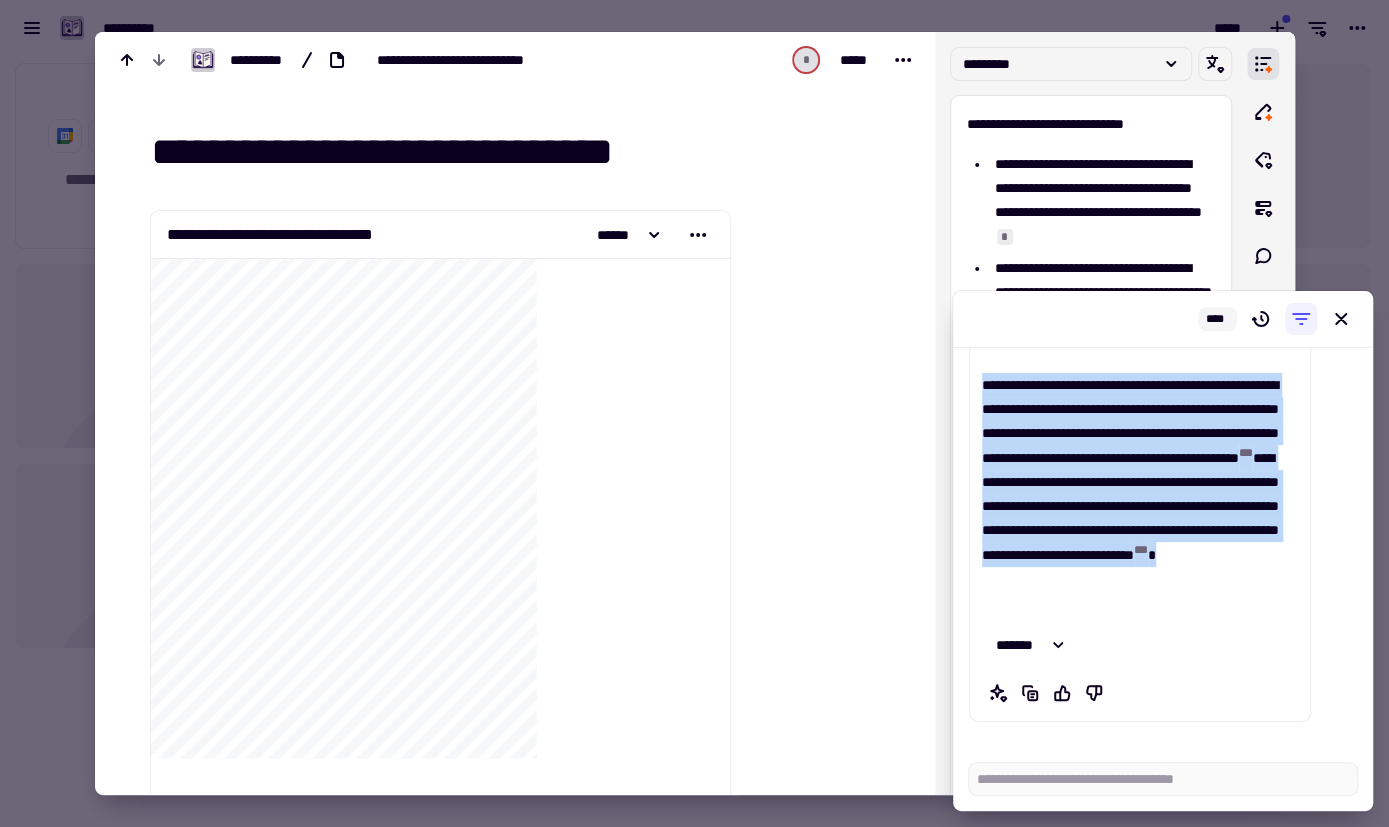 type on "*" 